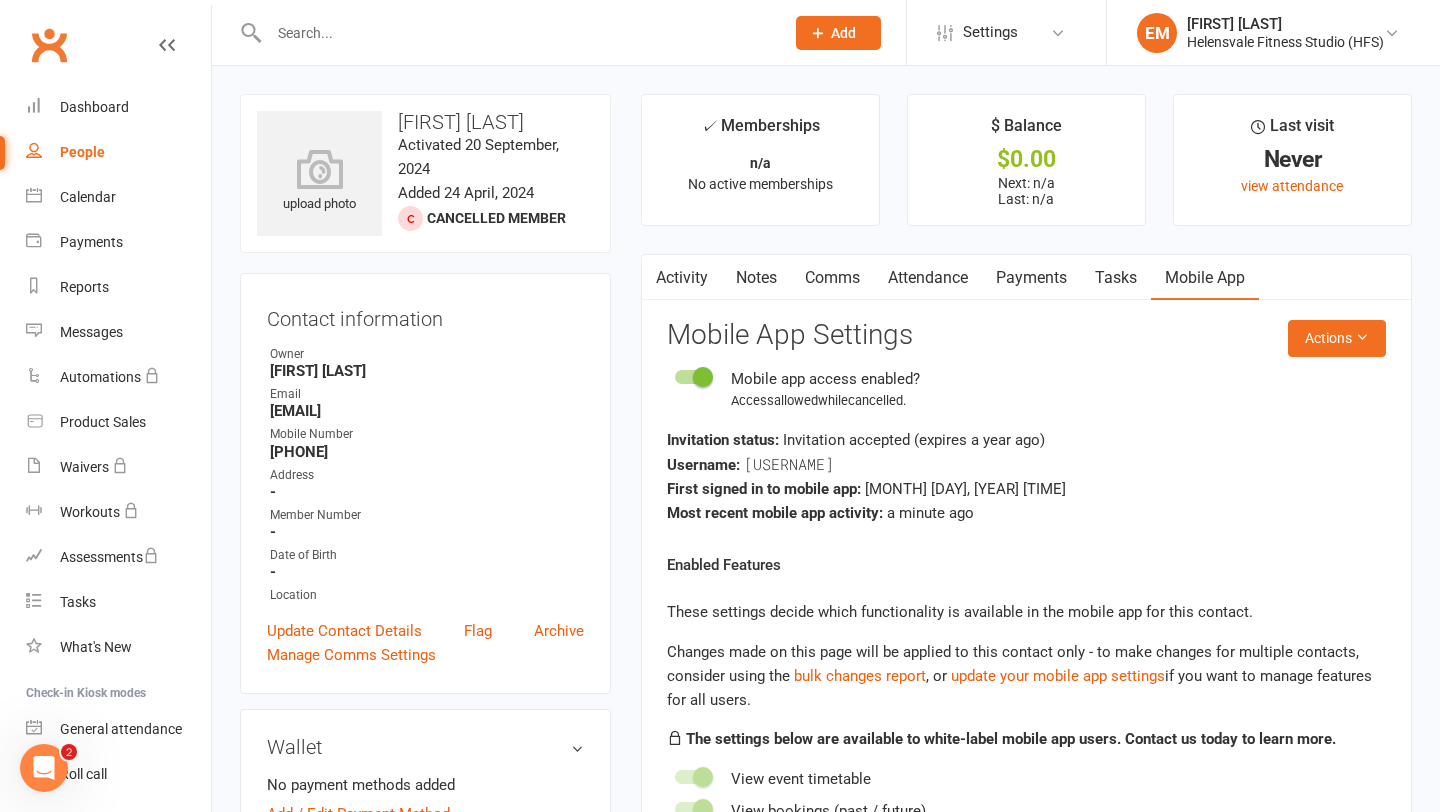 scroll, scrollTop: 0, scrollLeft: 0, axis: both 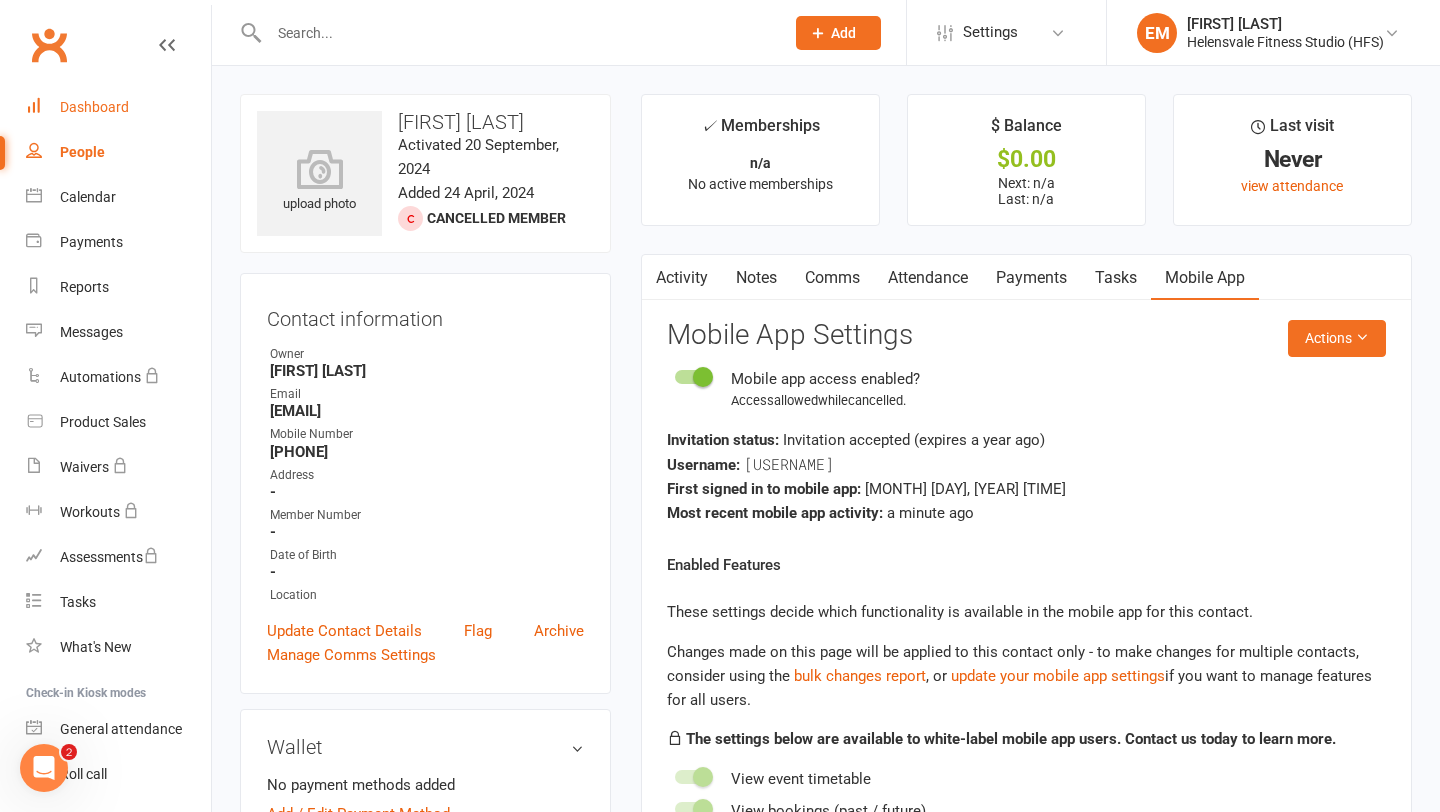 click on "Dashboard" at bounding box center [118, 107] 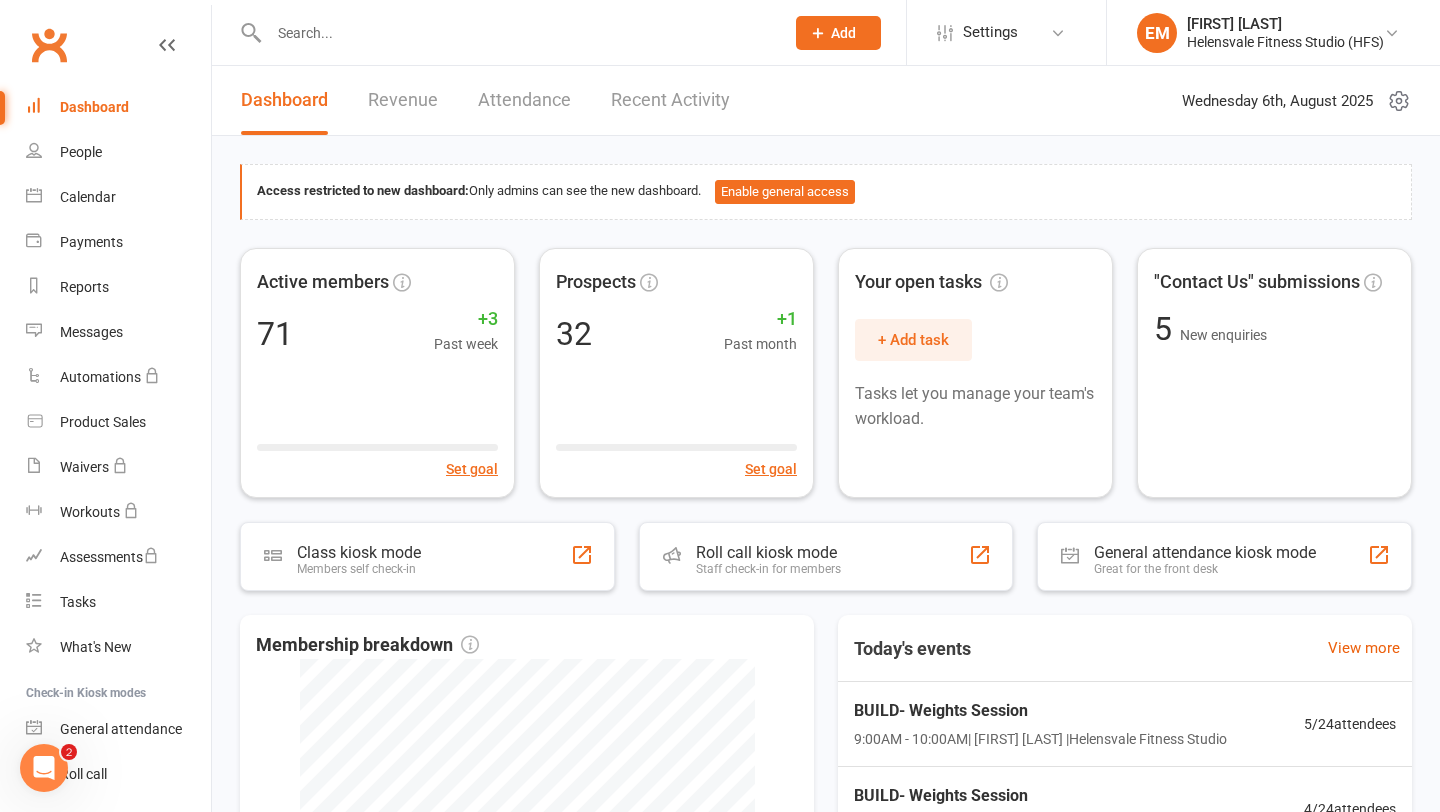 click at bounding box center [505, 32] 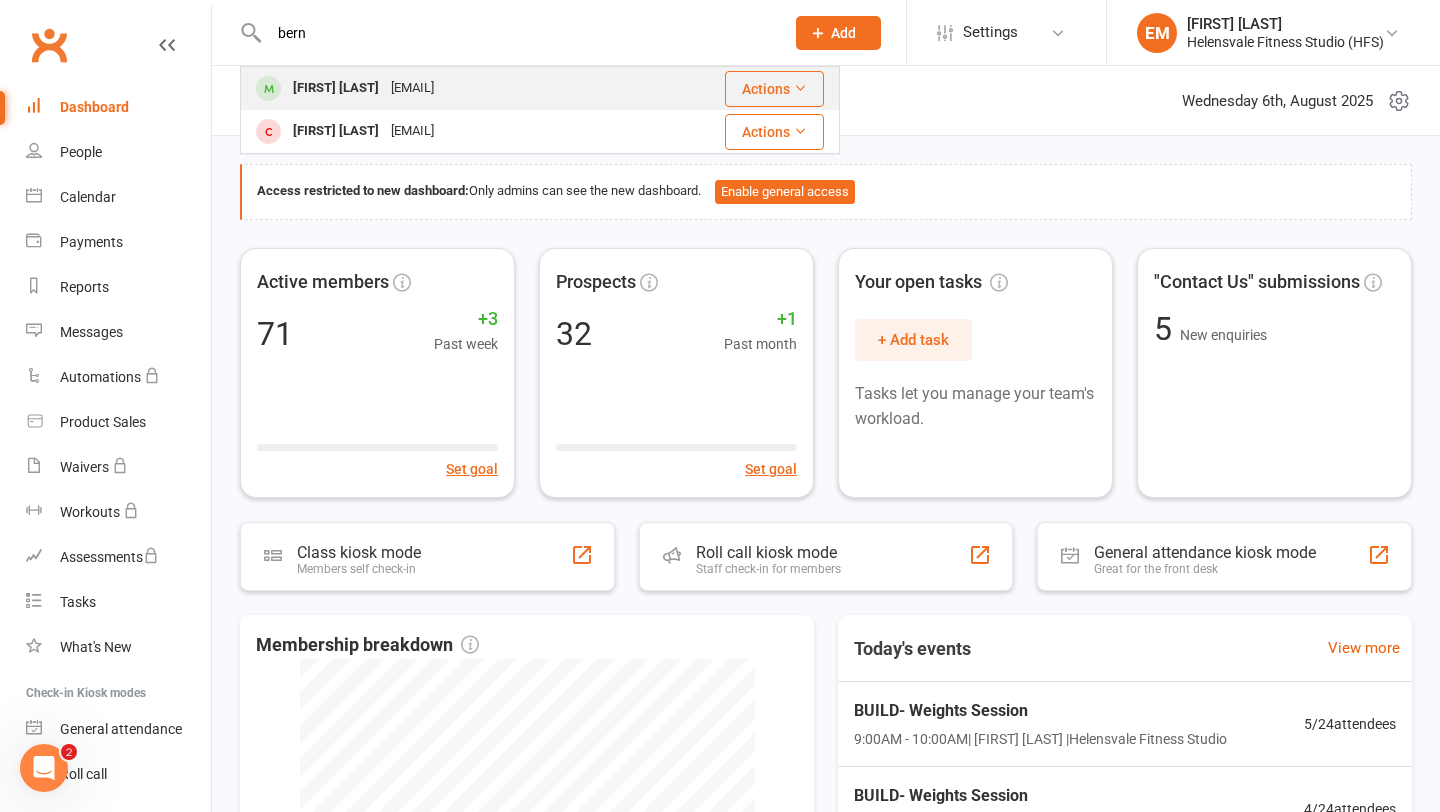 type on "bern" 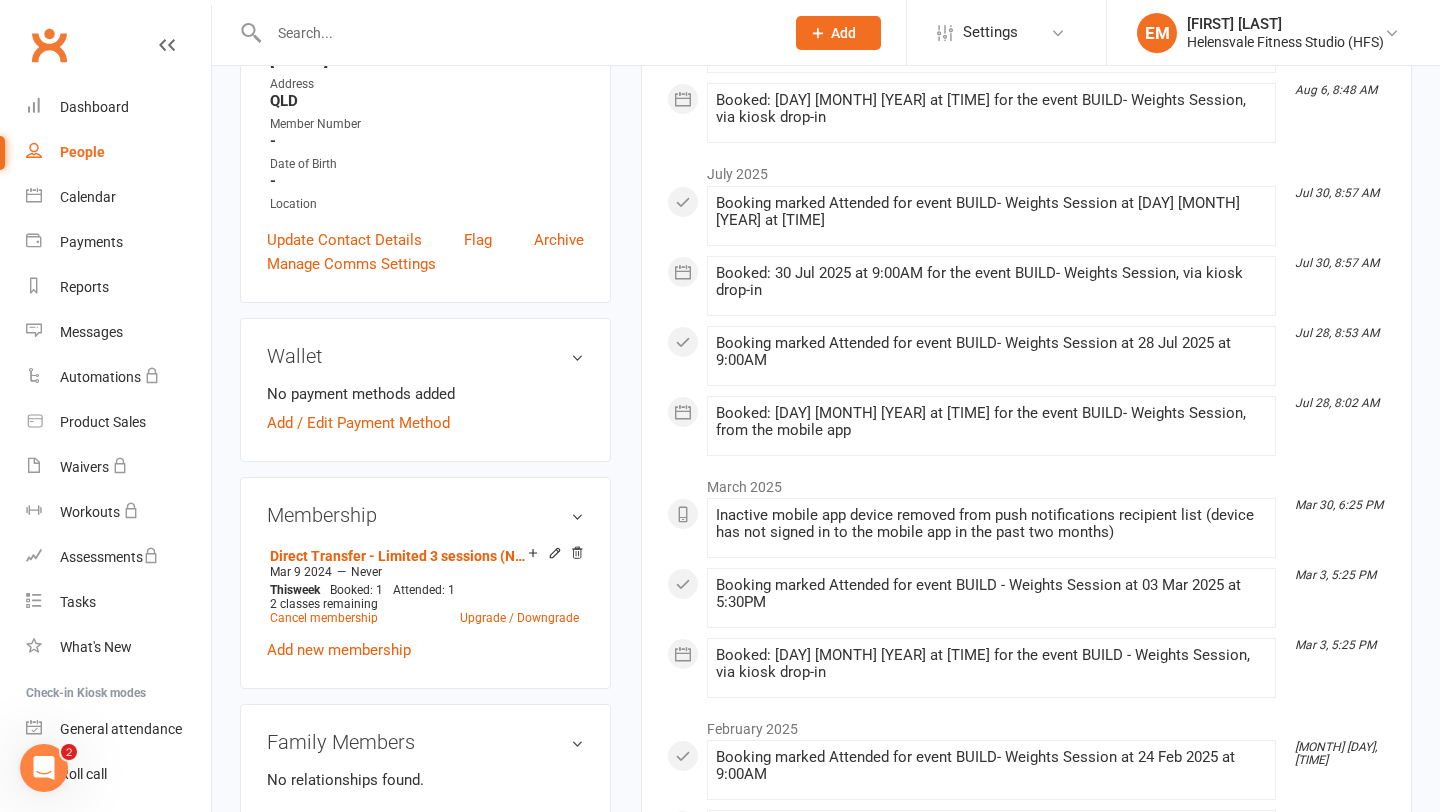 scroll, scrollTop: 436, scrollLeft: 0, axis: vertical 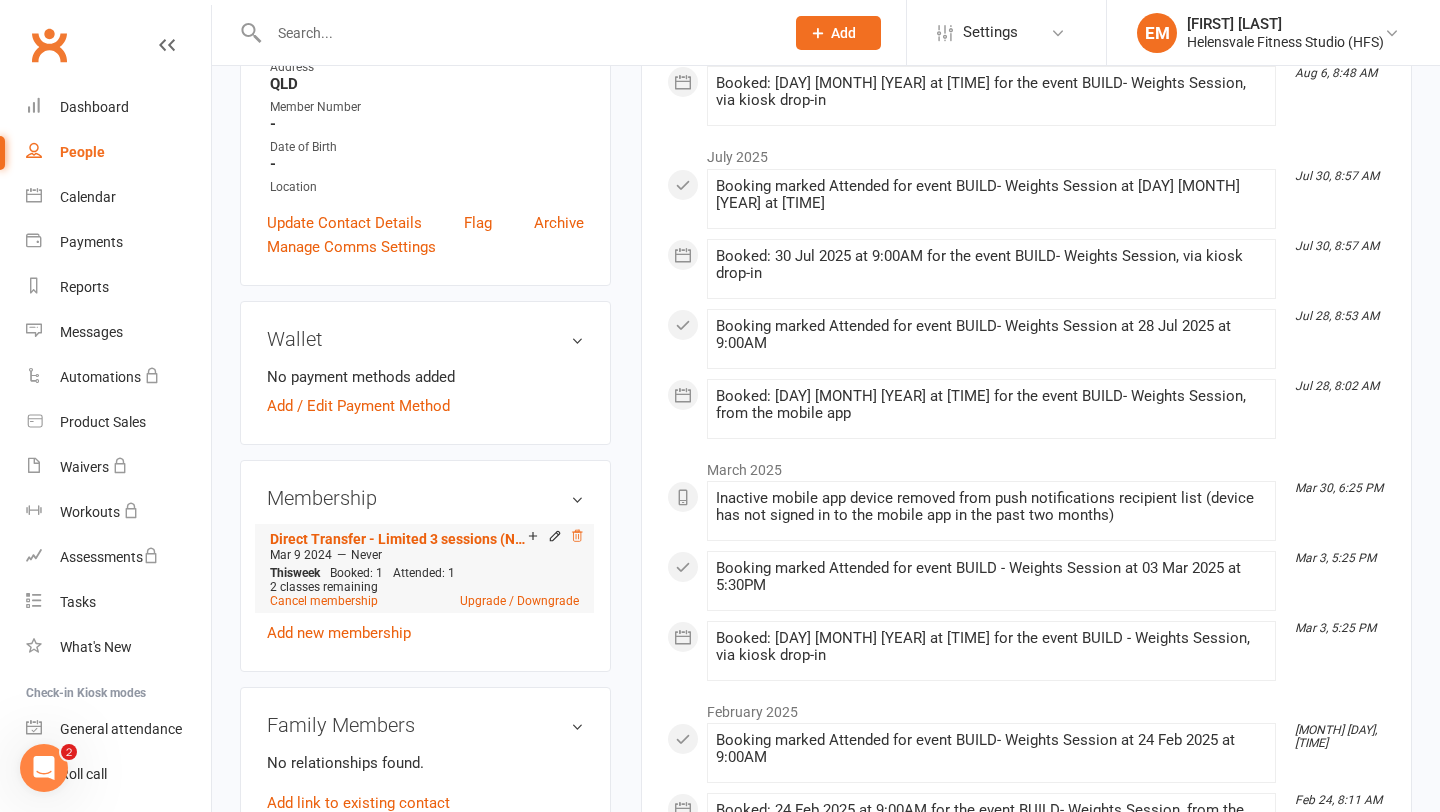 click 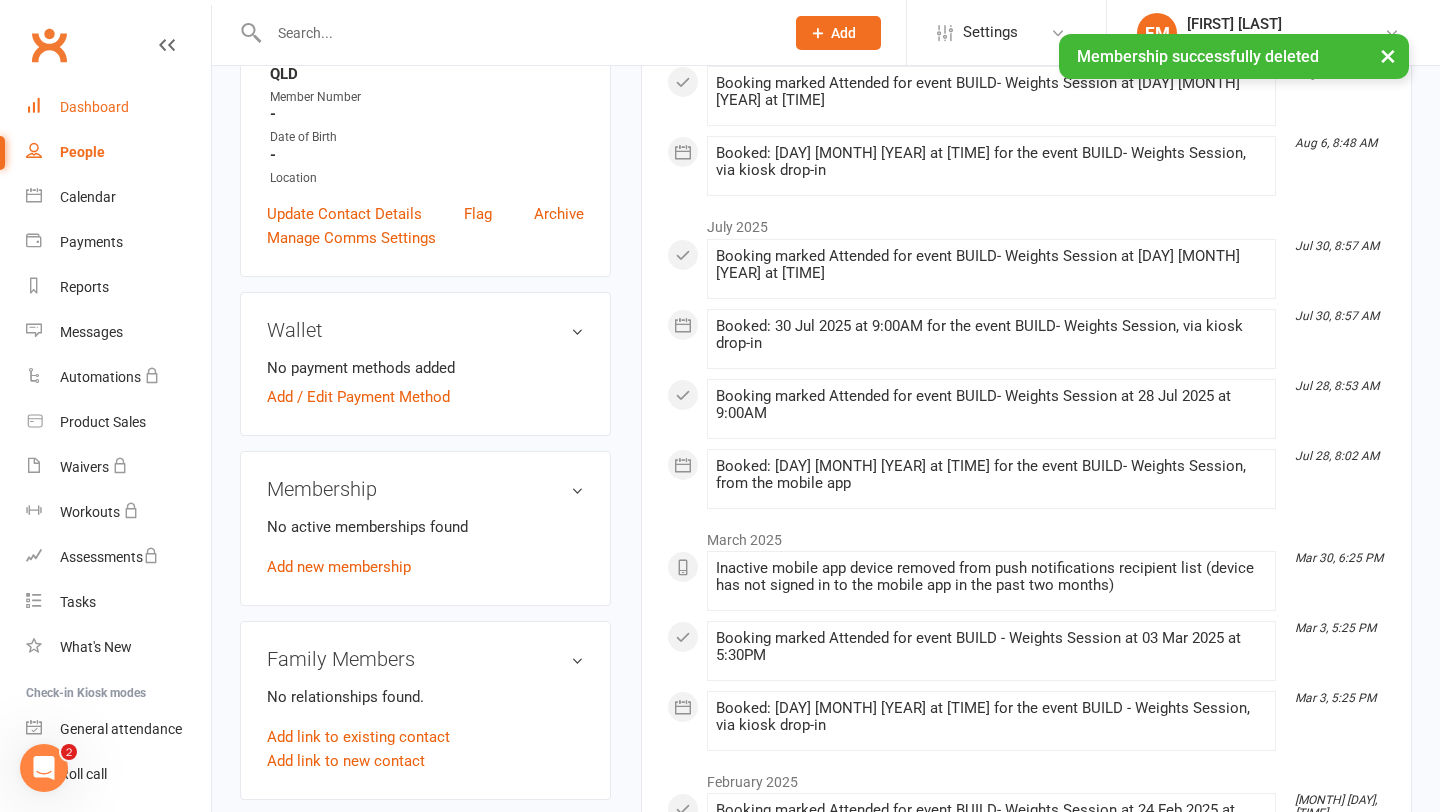 click on "Dashboard" at bounding box center [118, 107] 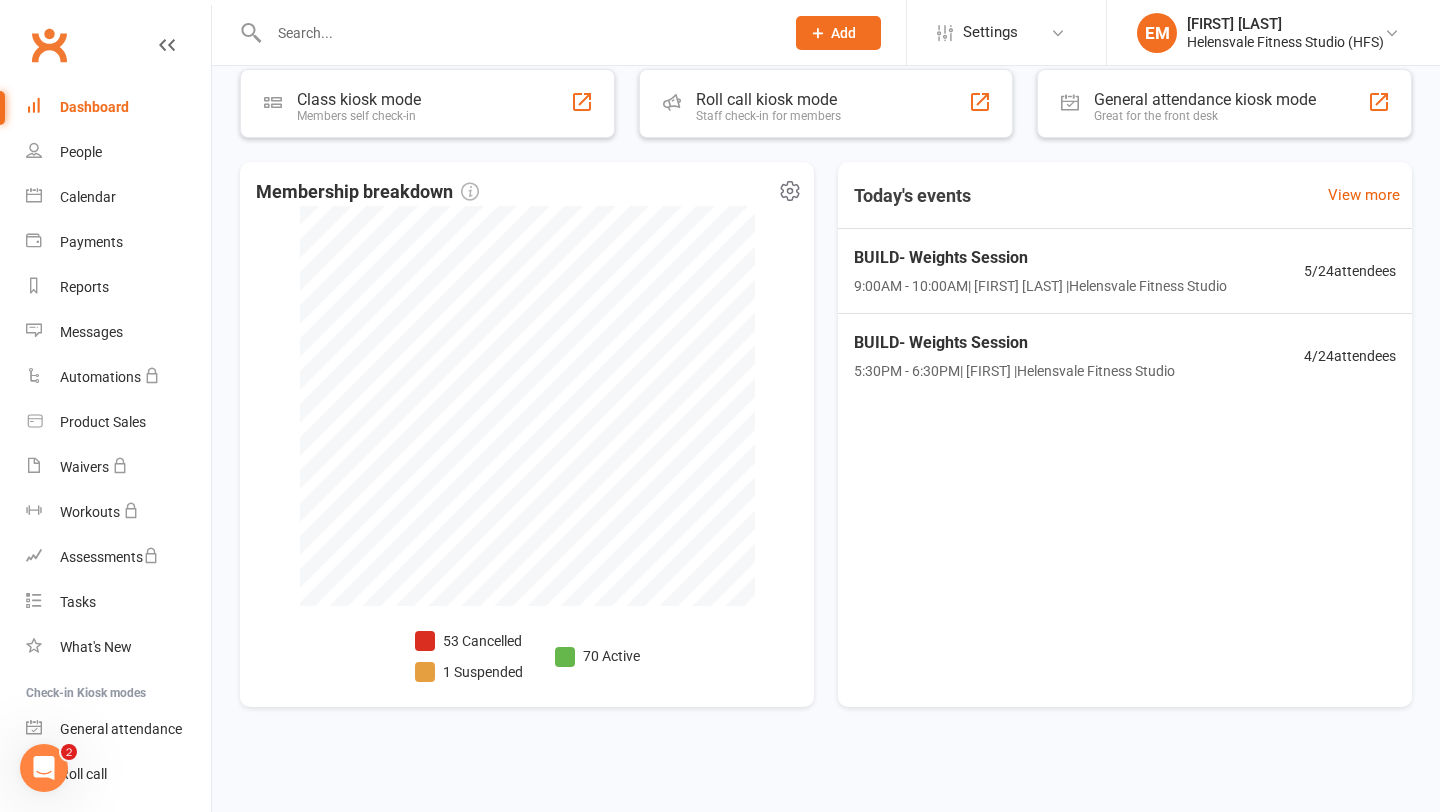scroll, scrollTop: 0, scrollLeft: 0, axis: both 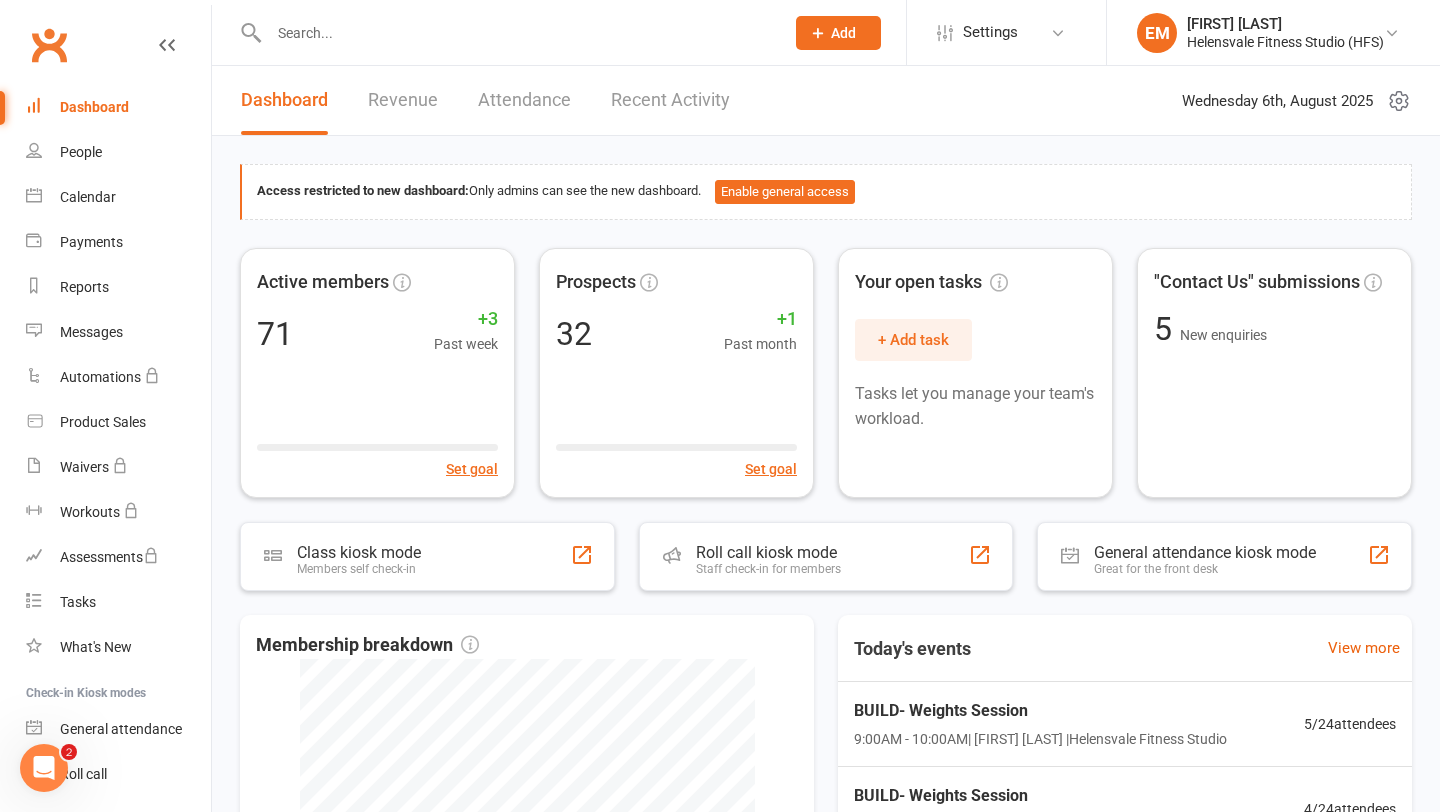 click at bounding box center (505, 32) 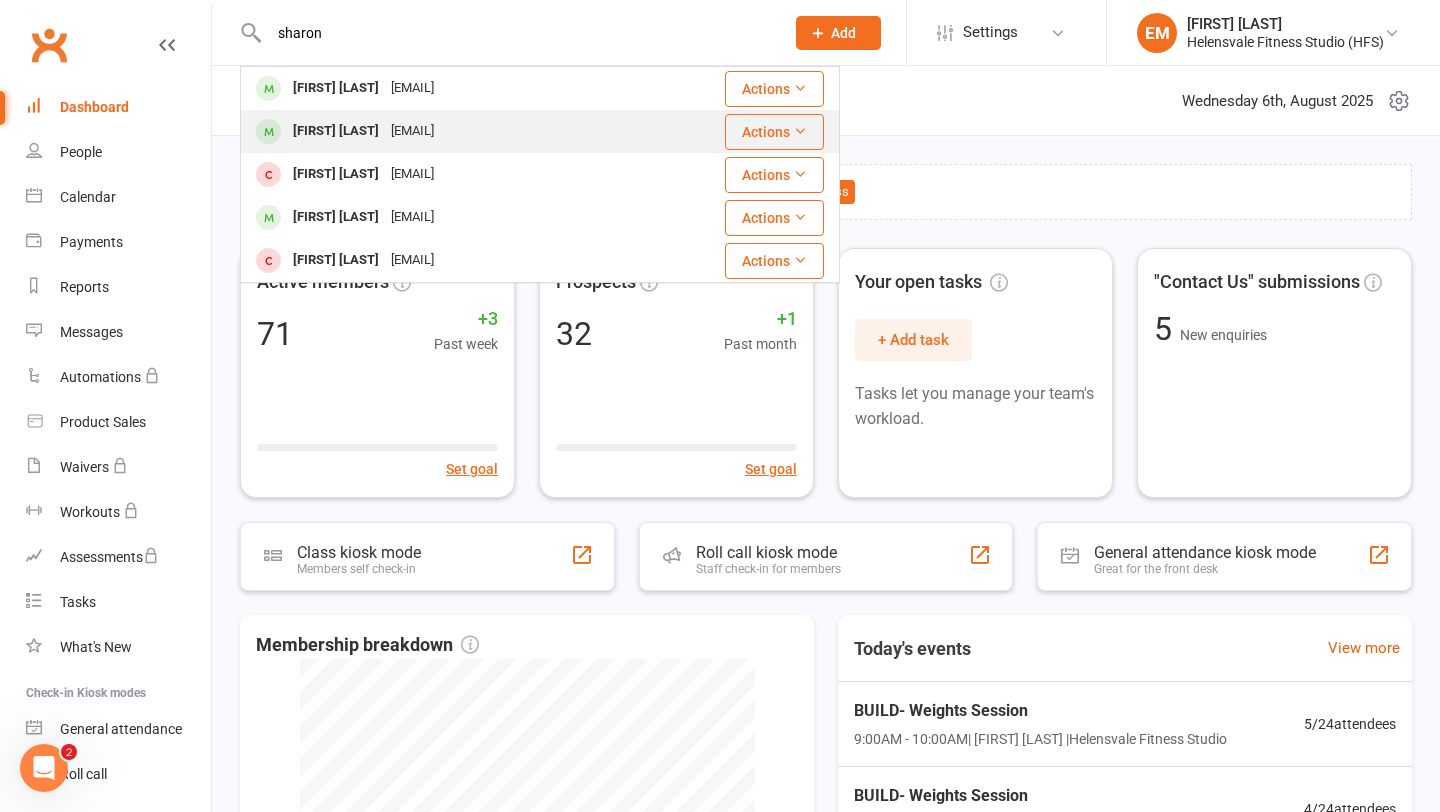 type on "sharon" 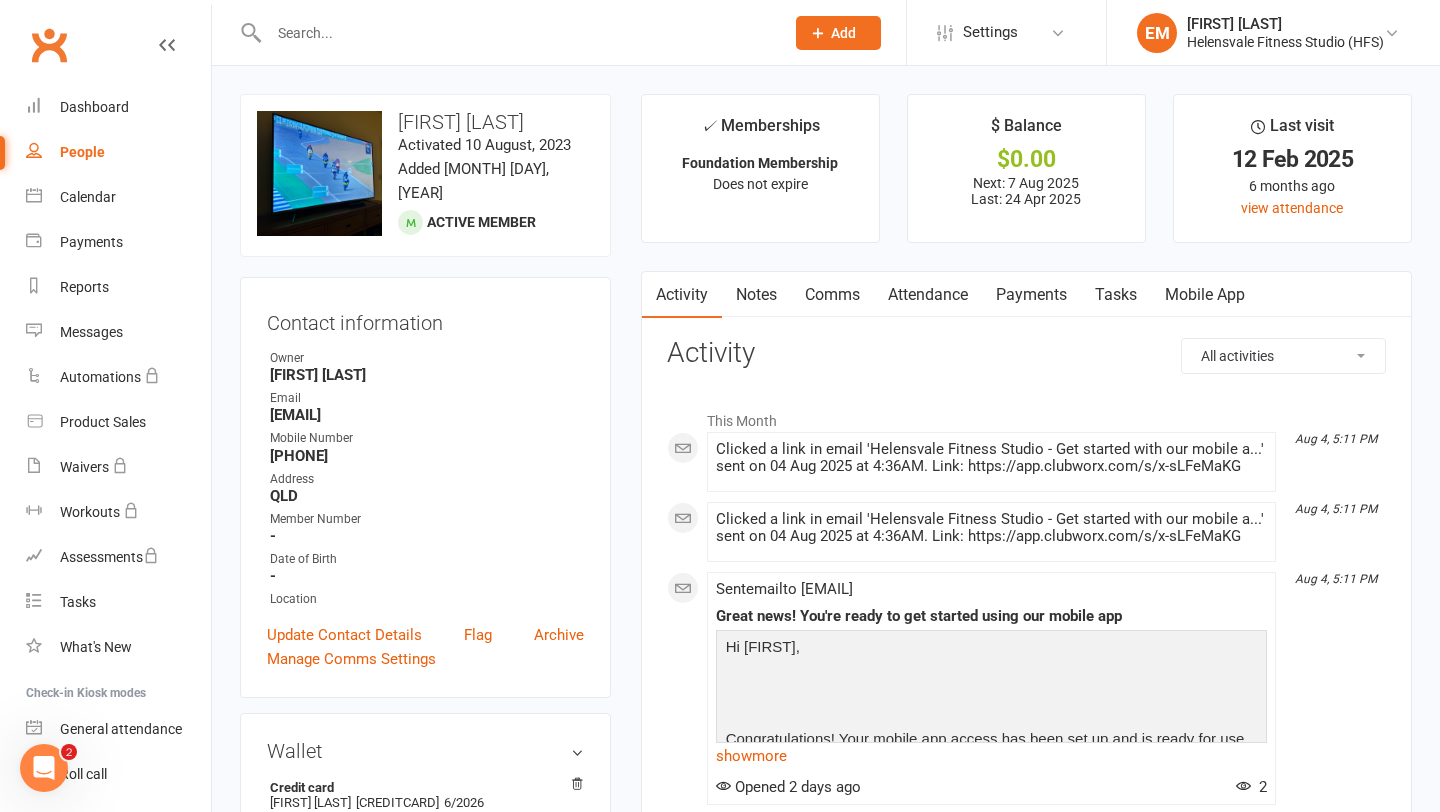 click on "Payments" at bounding box center [1031, 295] 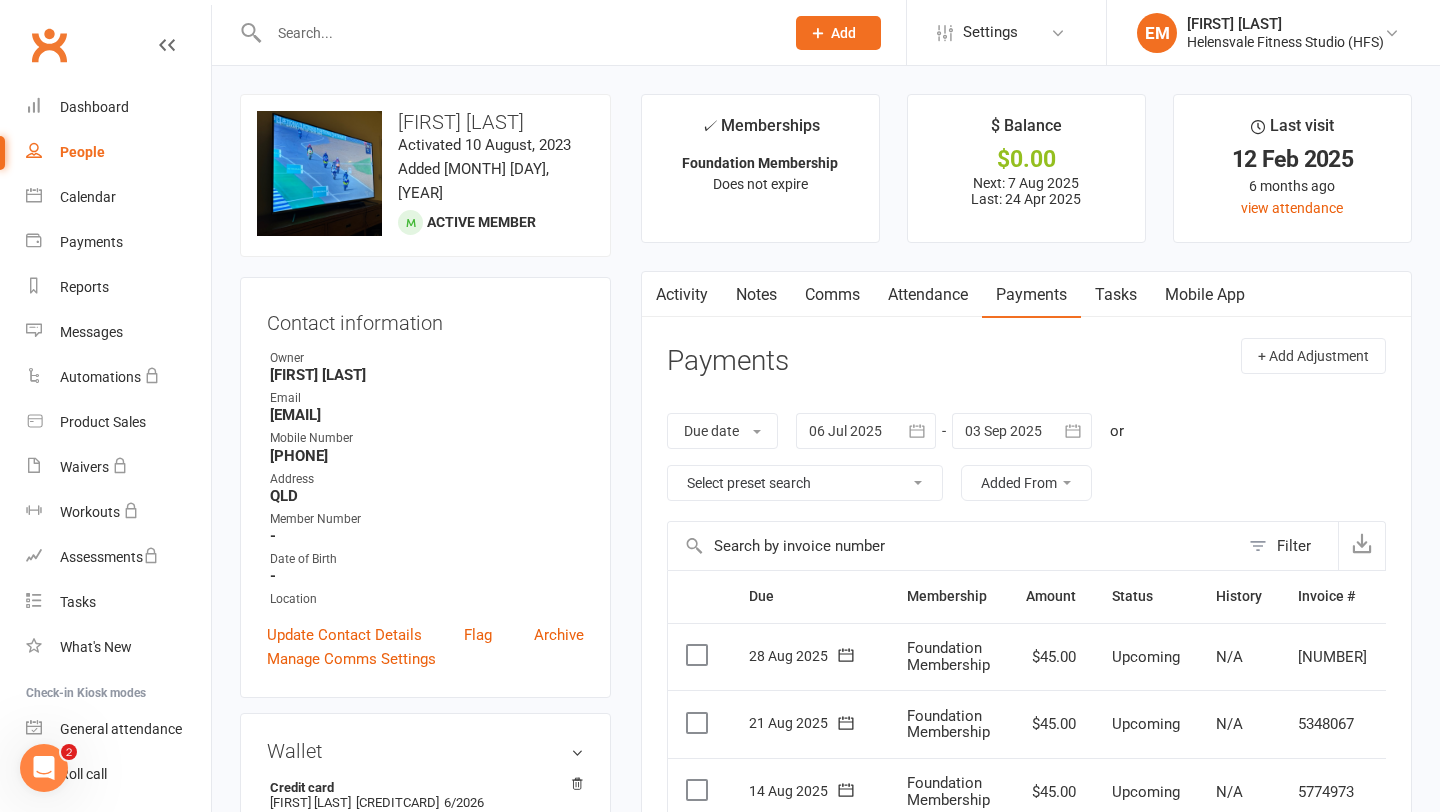 click on "Activity" at bounding box center [682, 295] 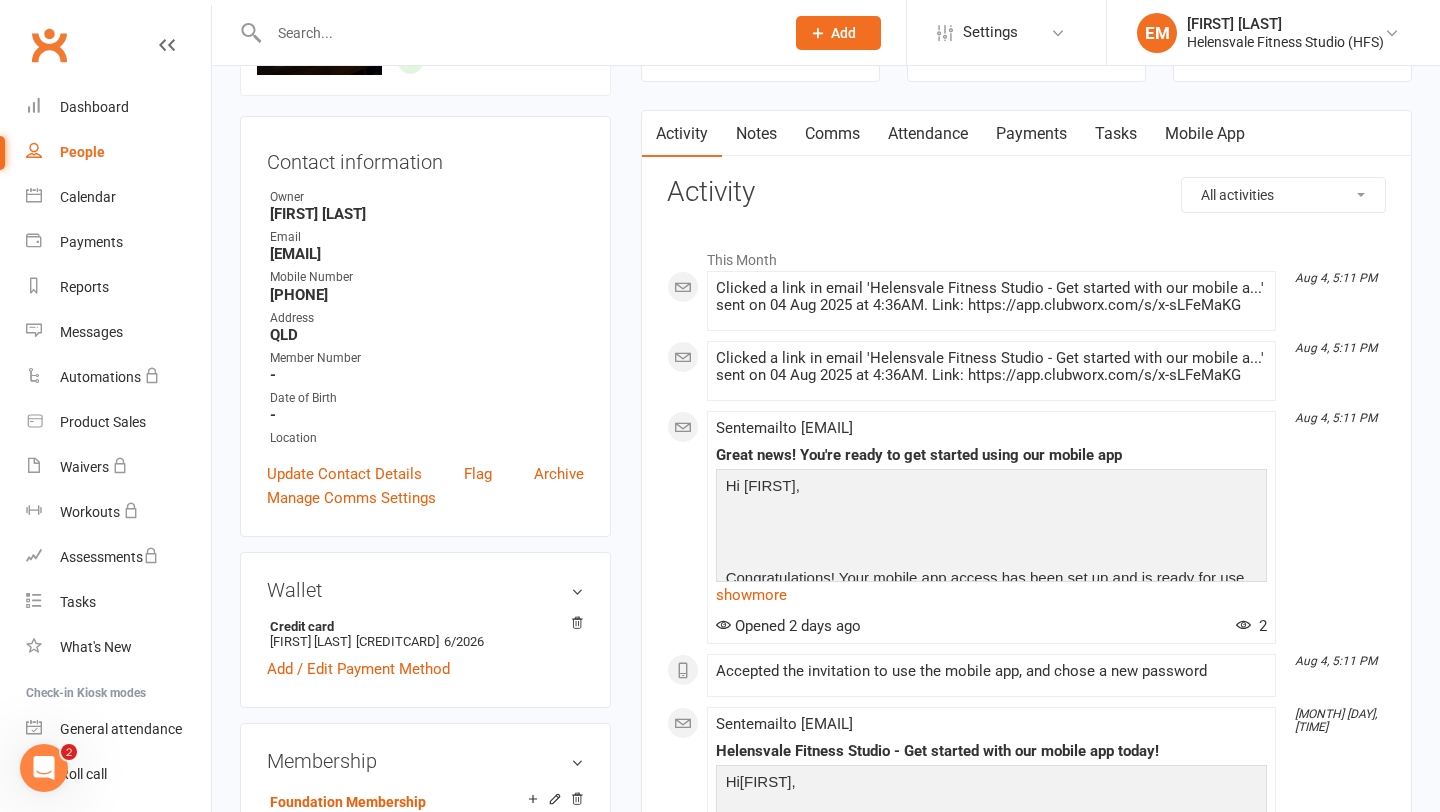 scroll, scrollTop: 224, scrollLeft: 0, axis: vertical 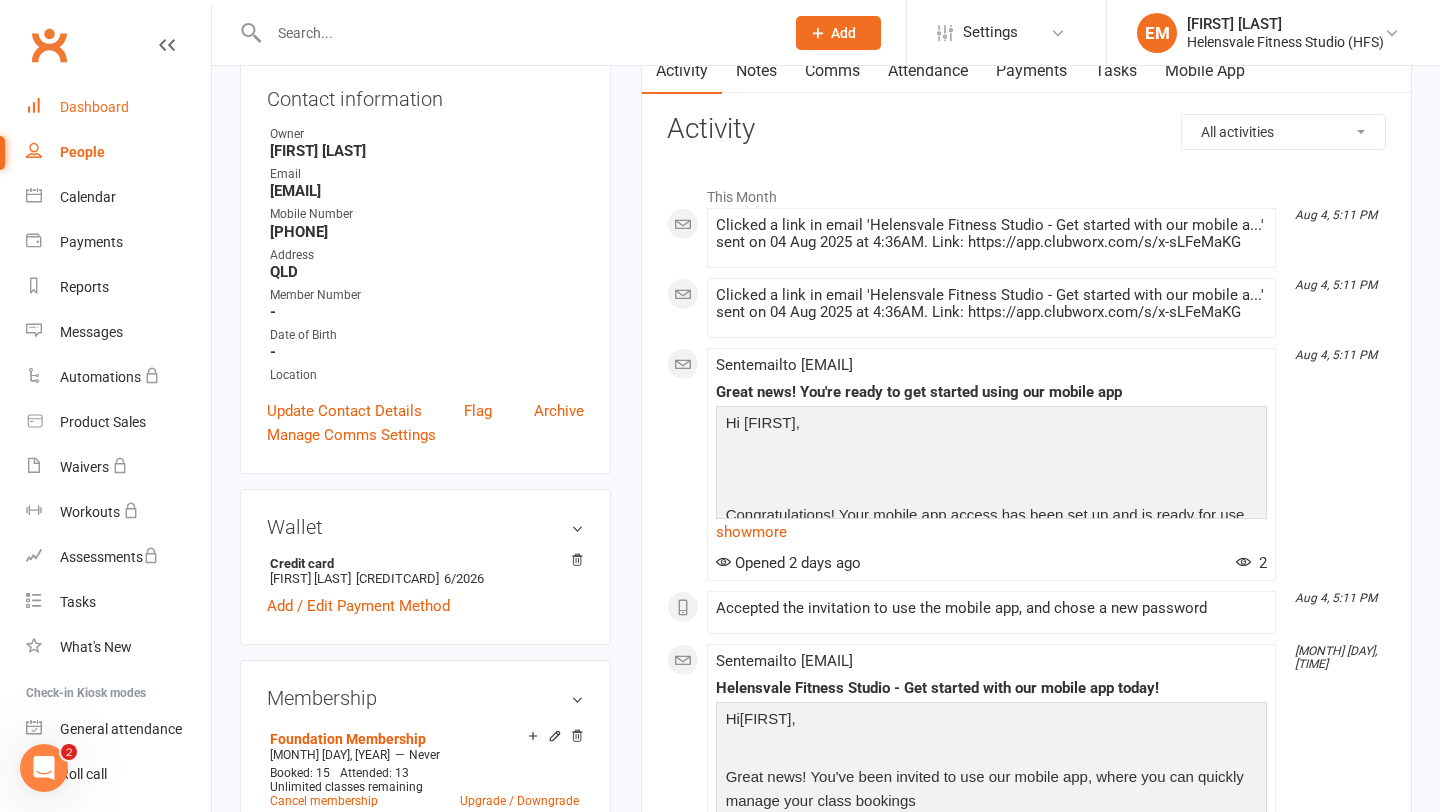click on "Dashboard" at bounding box center (118, 107) 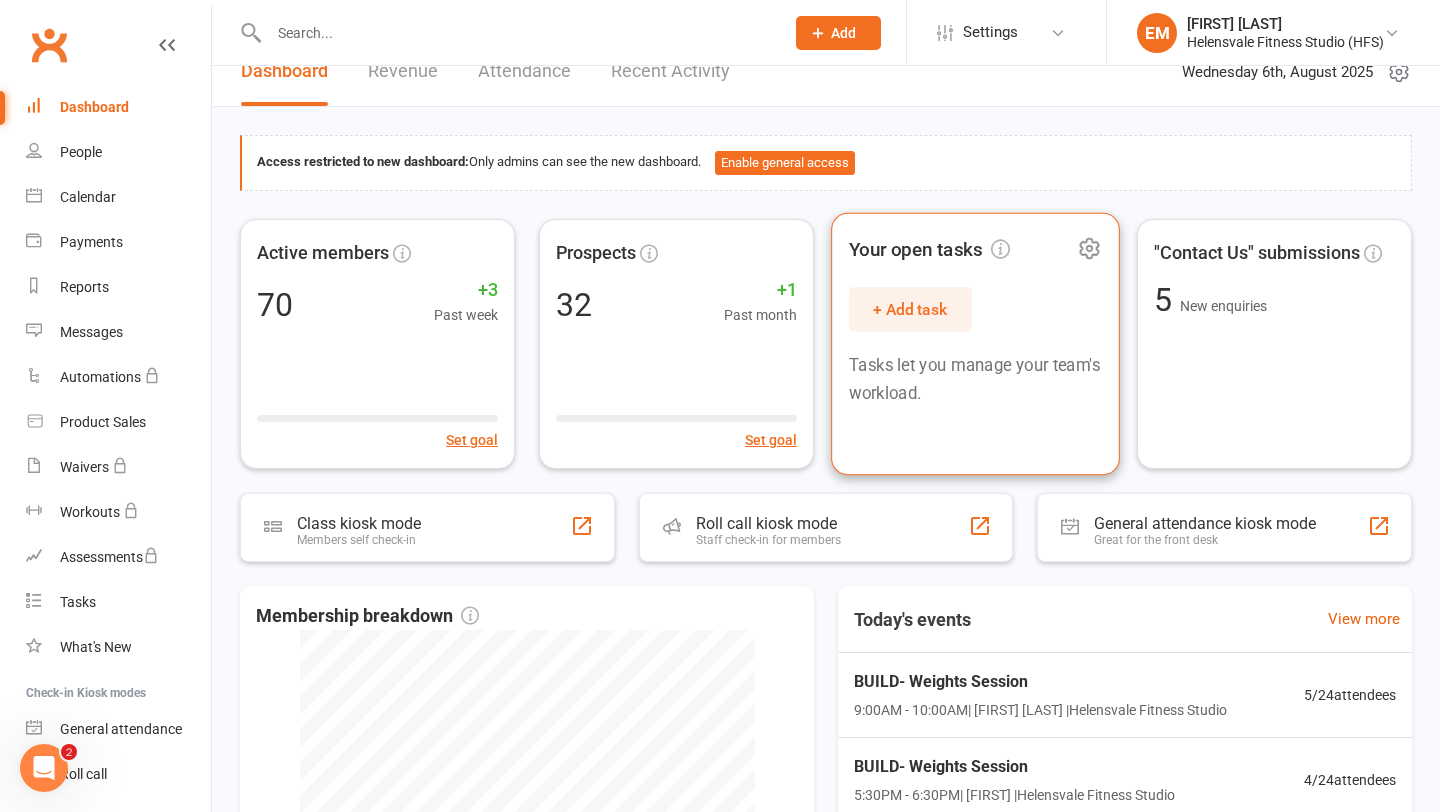 scroll, scrollTop: 30, scrollLeft: 0, axis: vertical 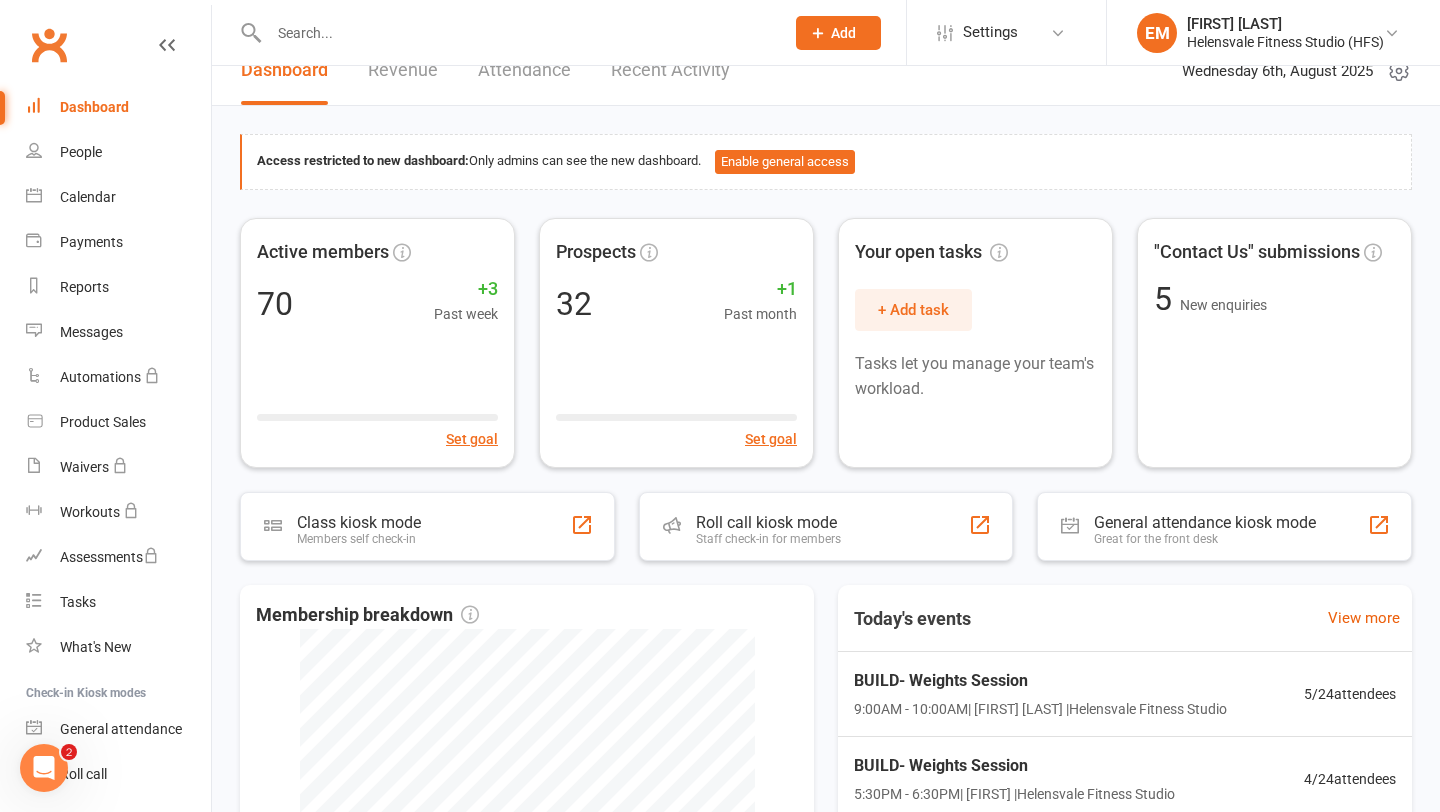 click on "Revenue" at bounding box center (403, 70) 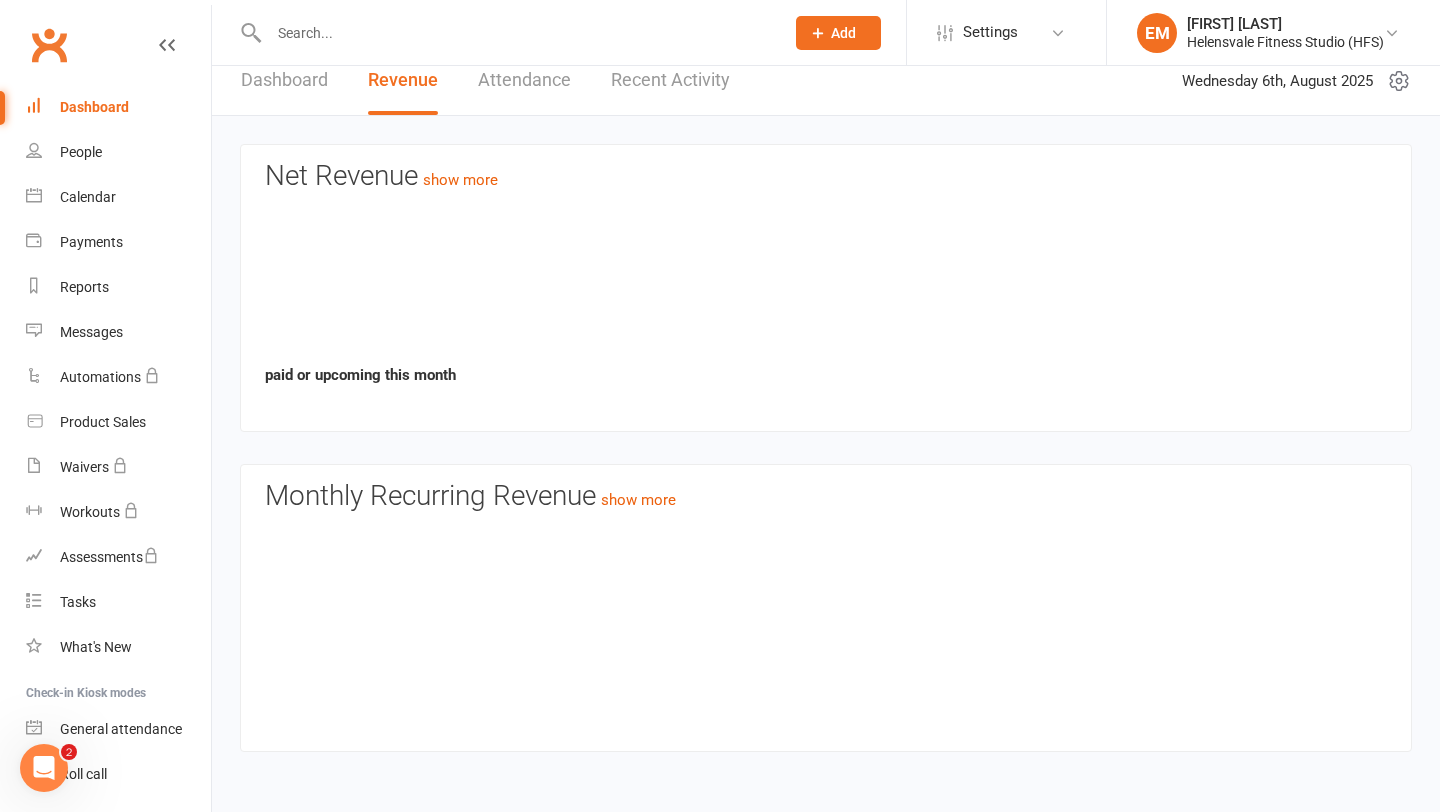 scroll, scrollTop: 30, scrollLeft: 0, axis: vertical 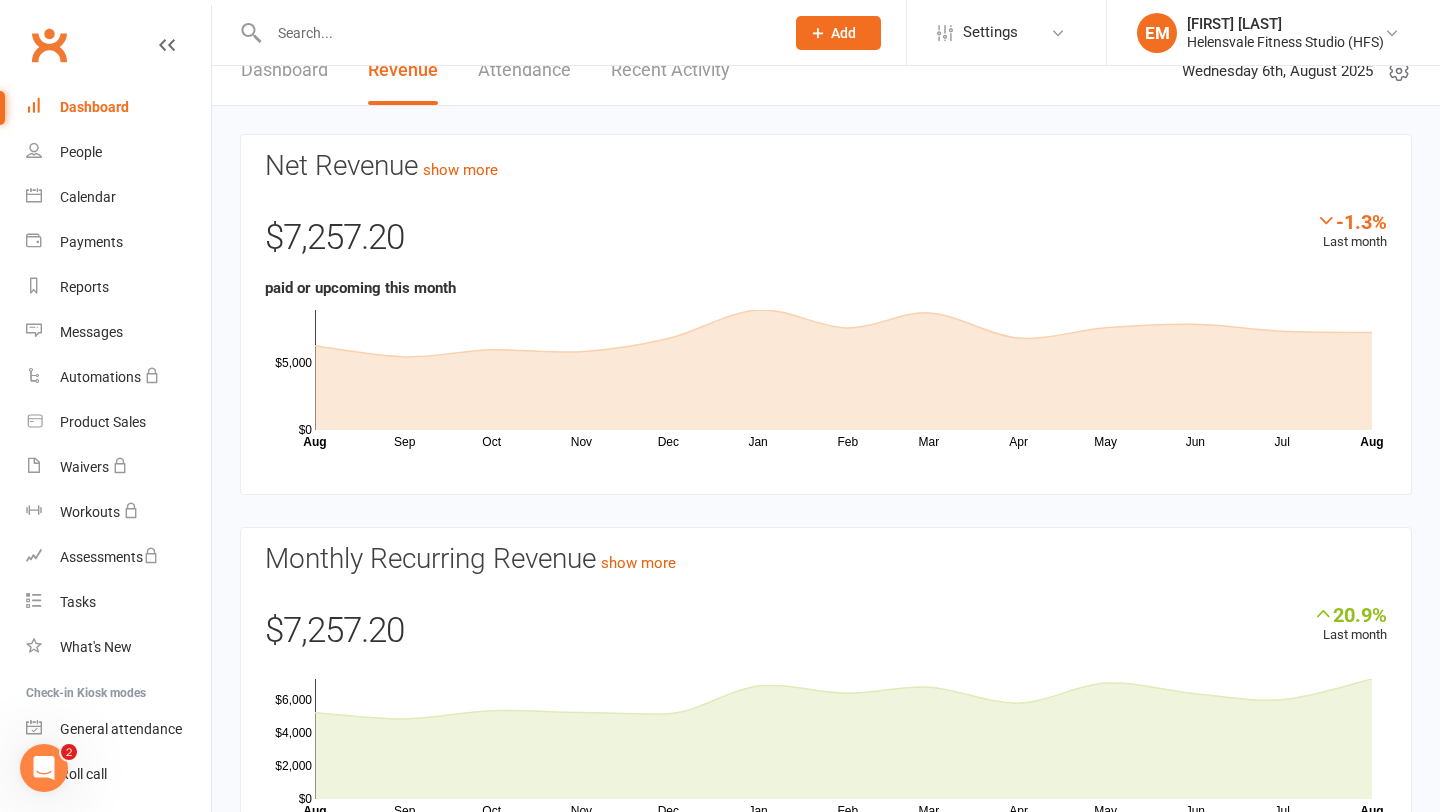 click at bounding box center (516, 33) 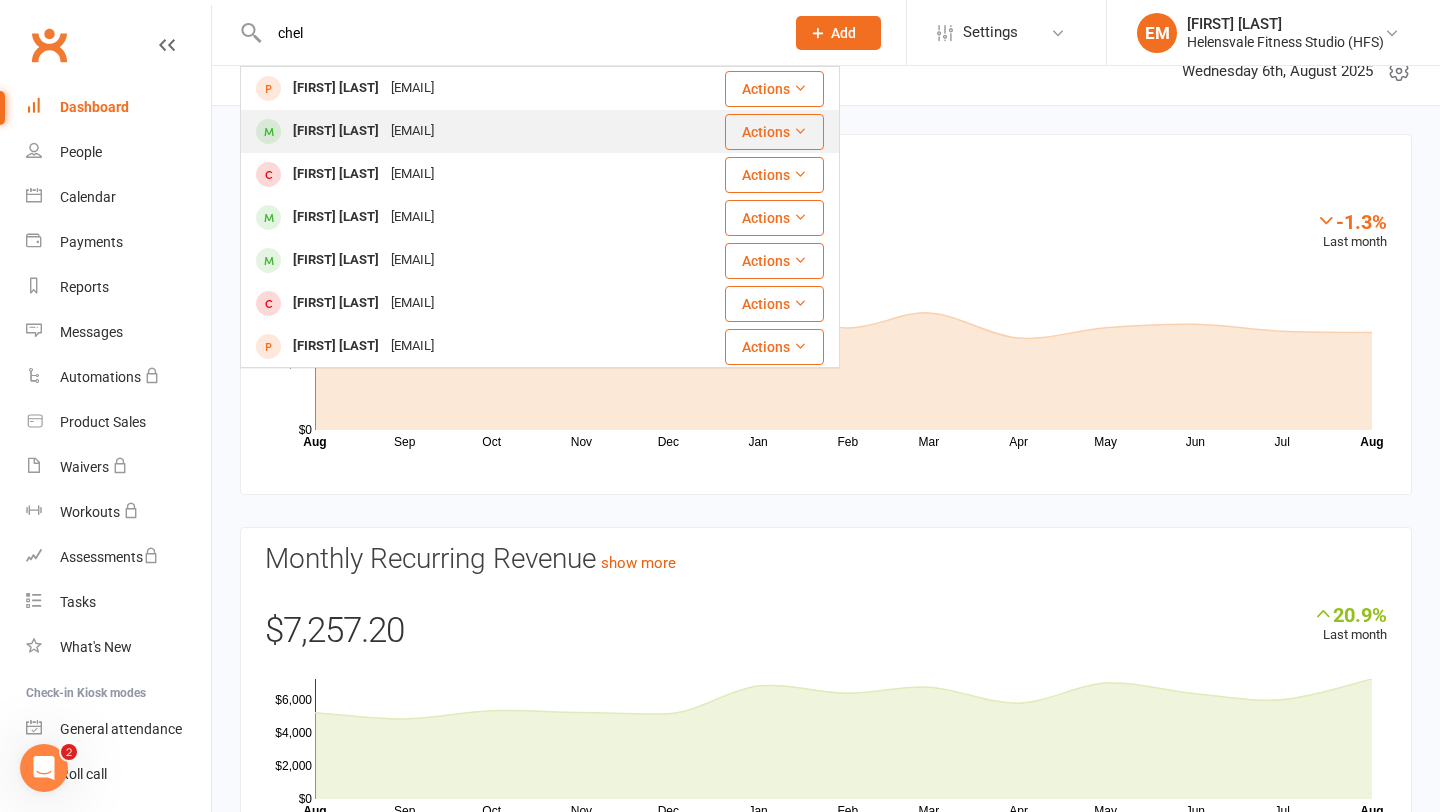type on "chel" 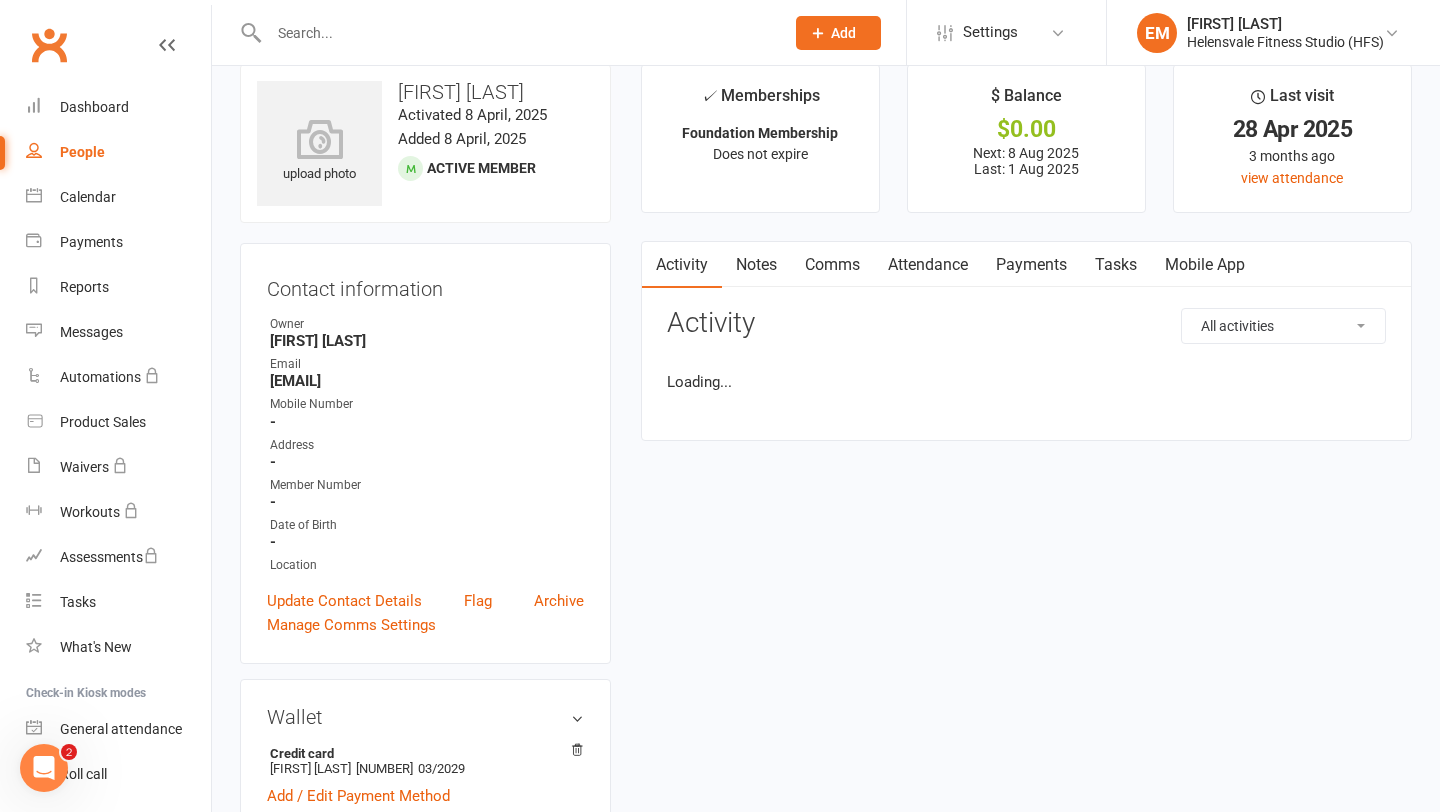 scroll, scrollTop: 0, scrollLeft: 0, axis: both 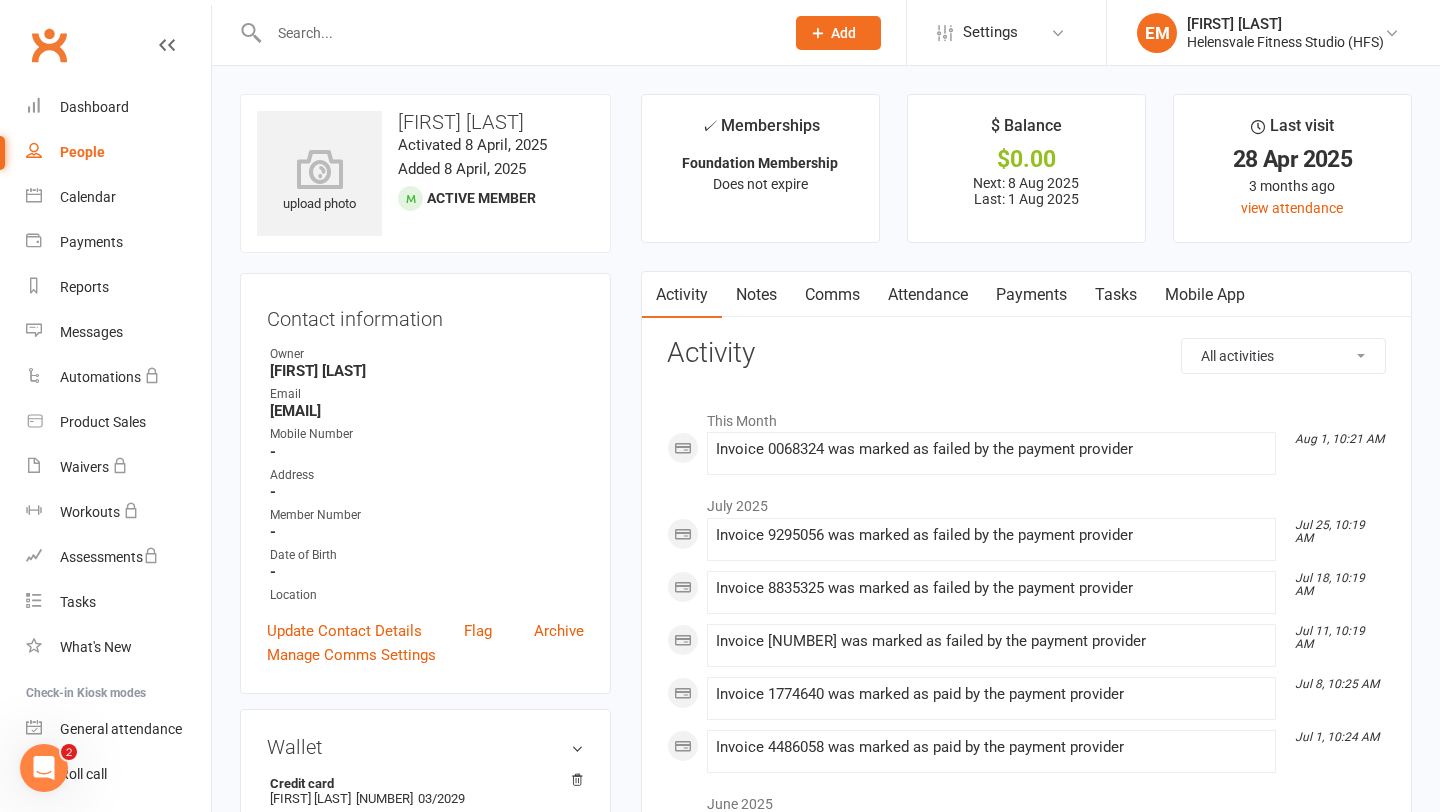 click on "Payments" at bounding box center [1031, 295] 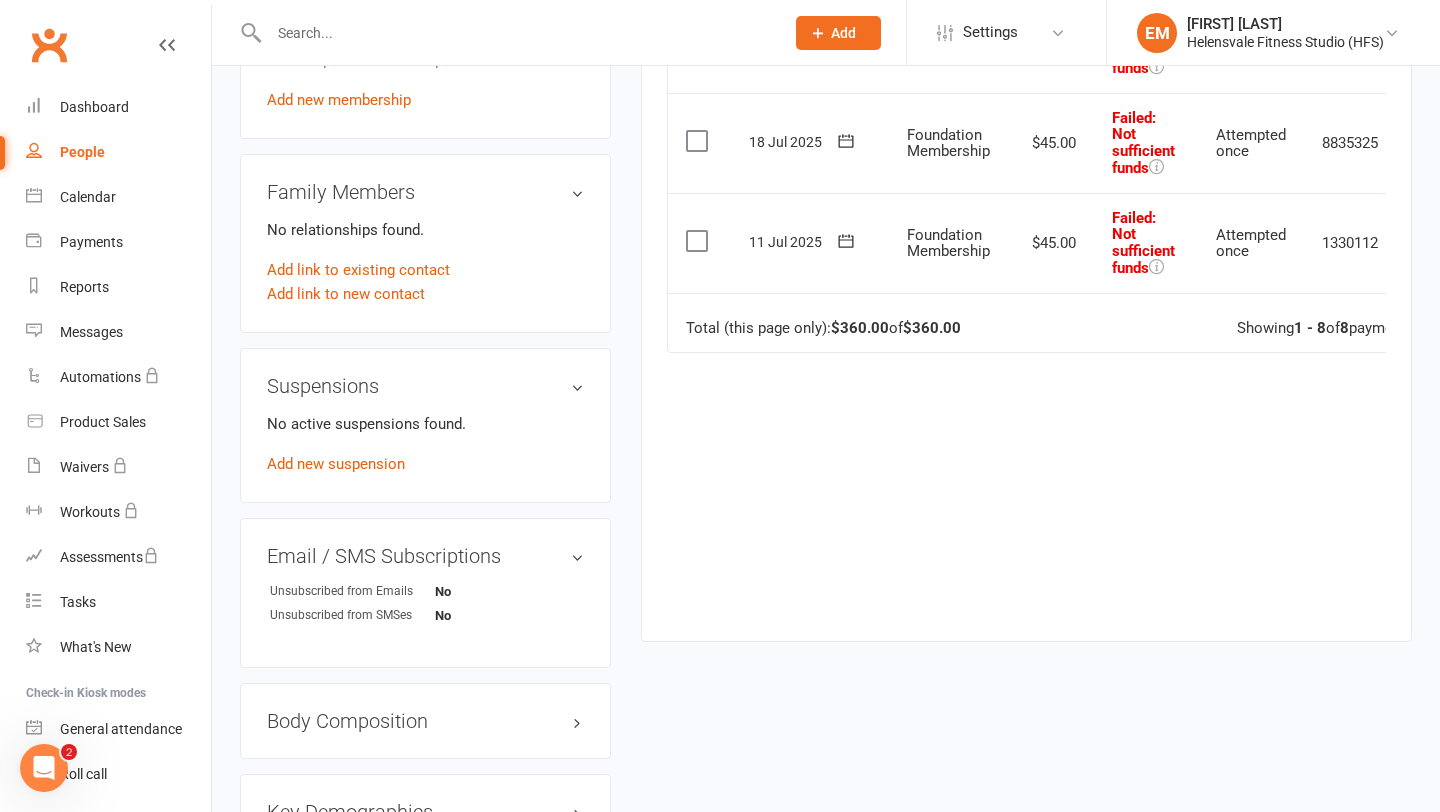 scroll, scrollTop: 780, scrollLeft: 0, axis: vertical 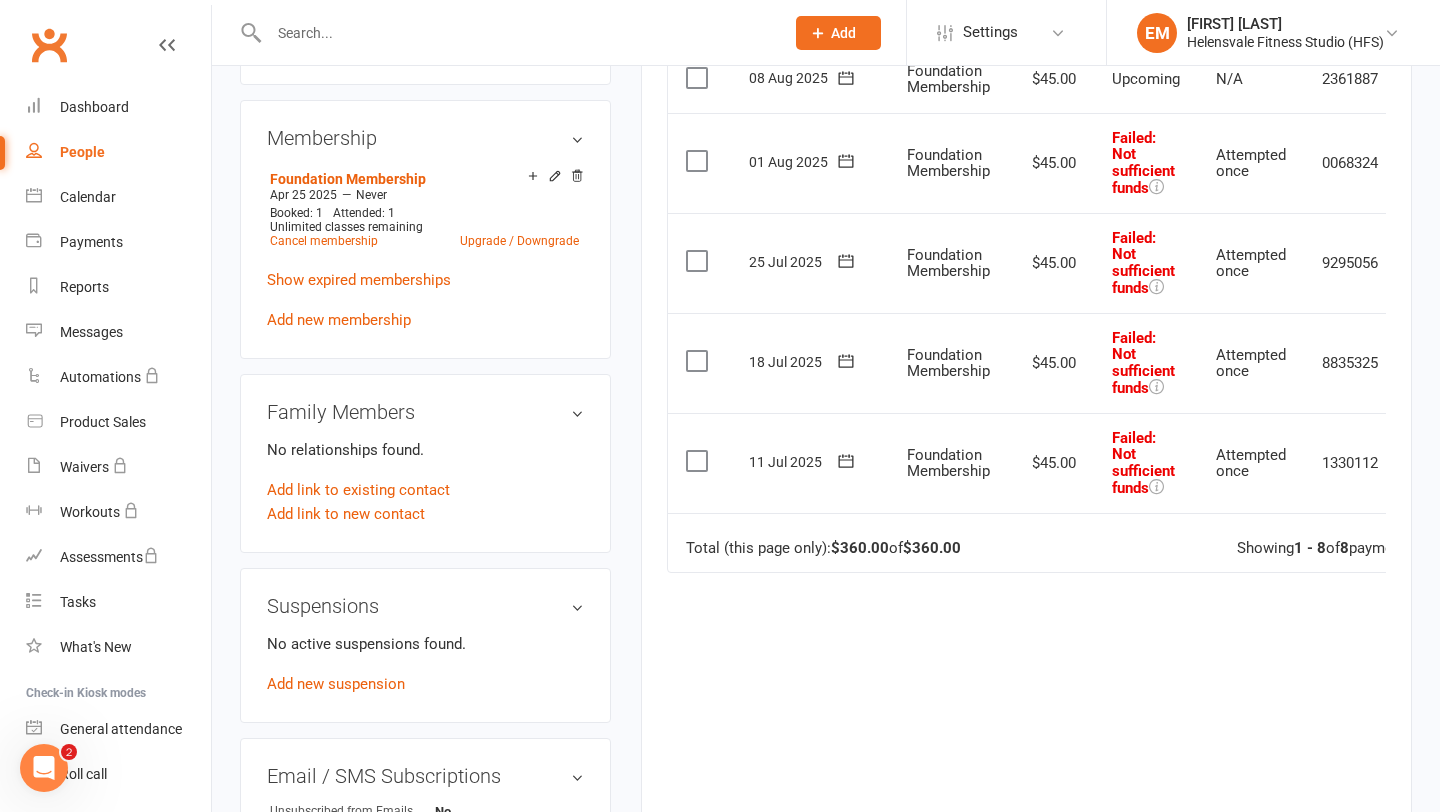 click at bounding box center (699, 461) 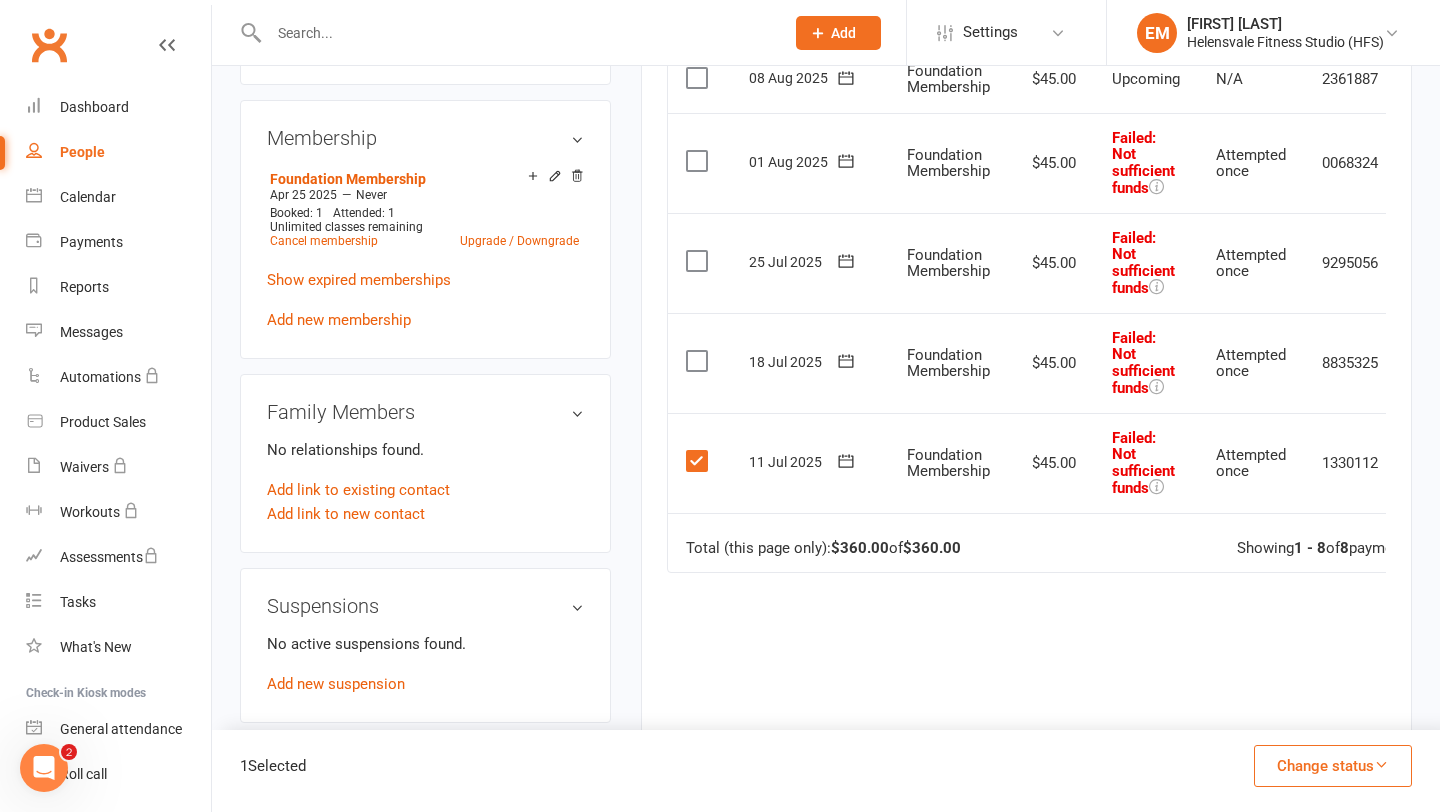 click at bounding box center [699, 361] 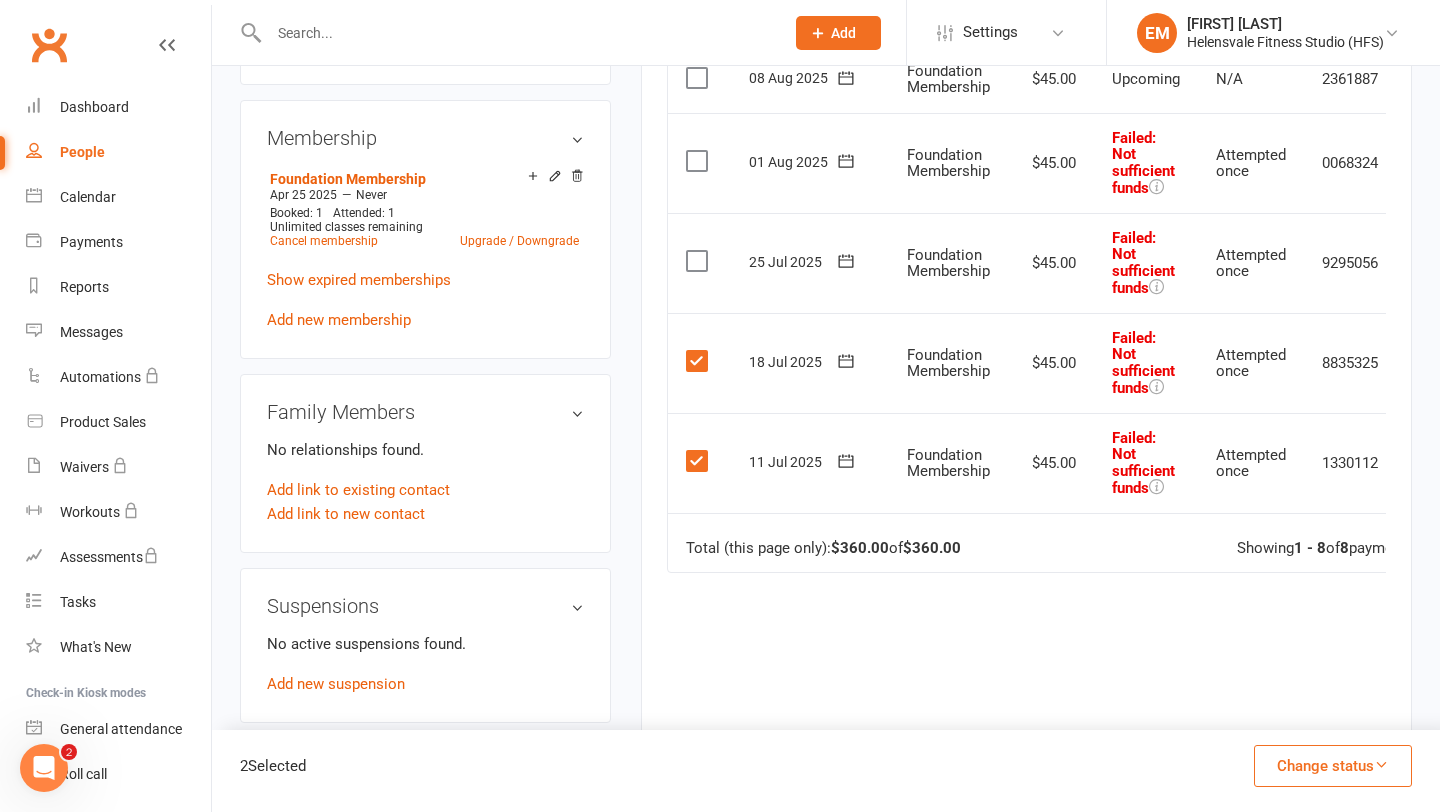 click at bounding box center [699, 261] 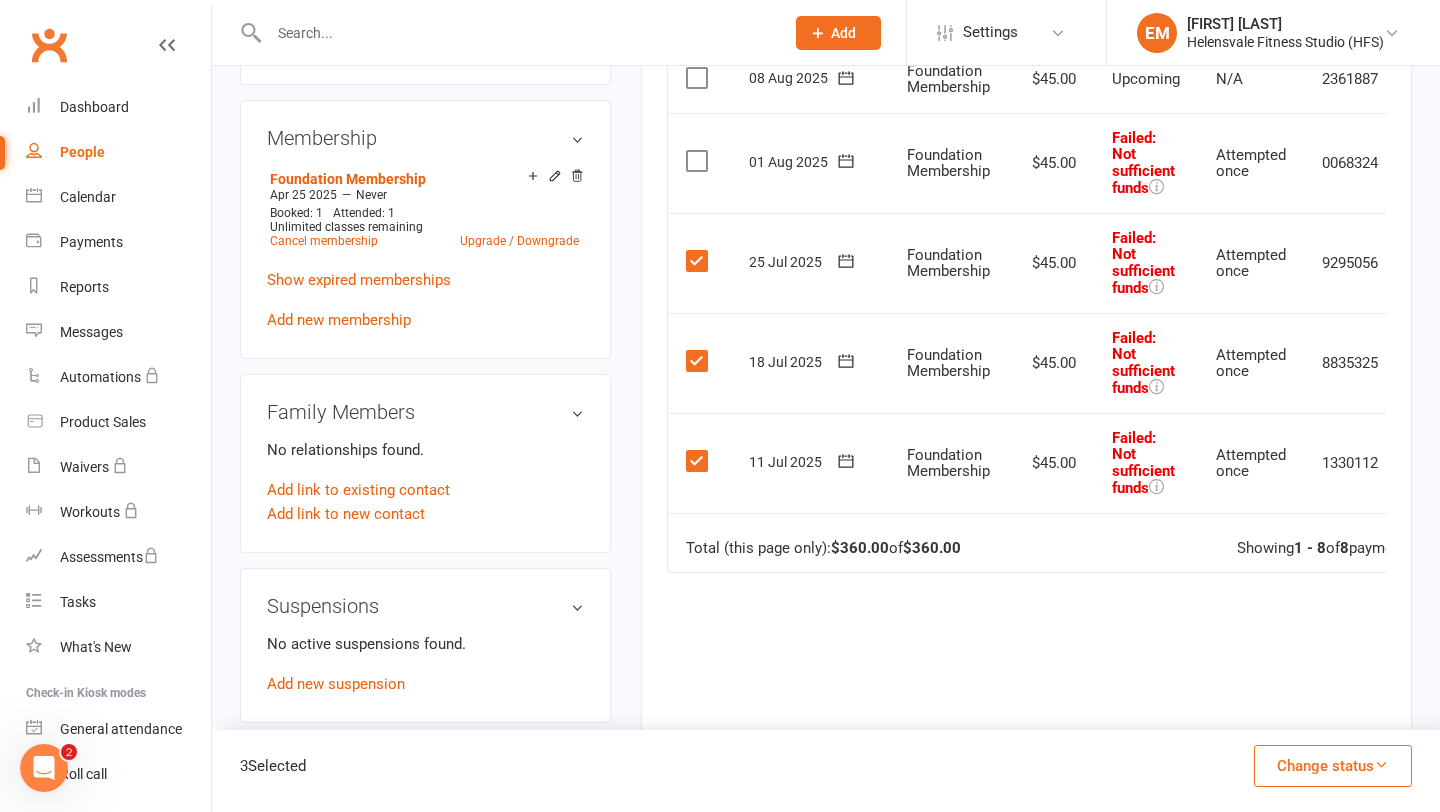 click on "Select this" at bounding box center (699, 163) 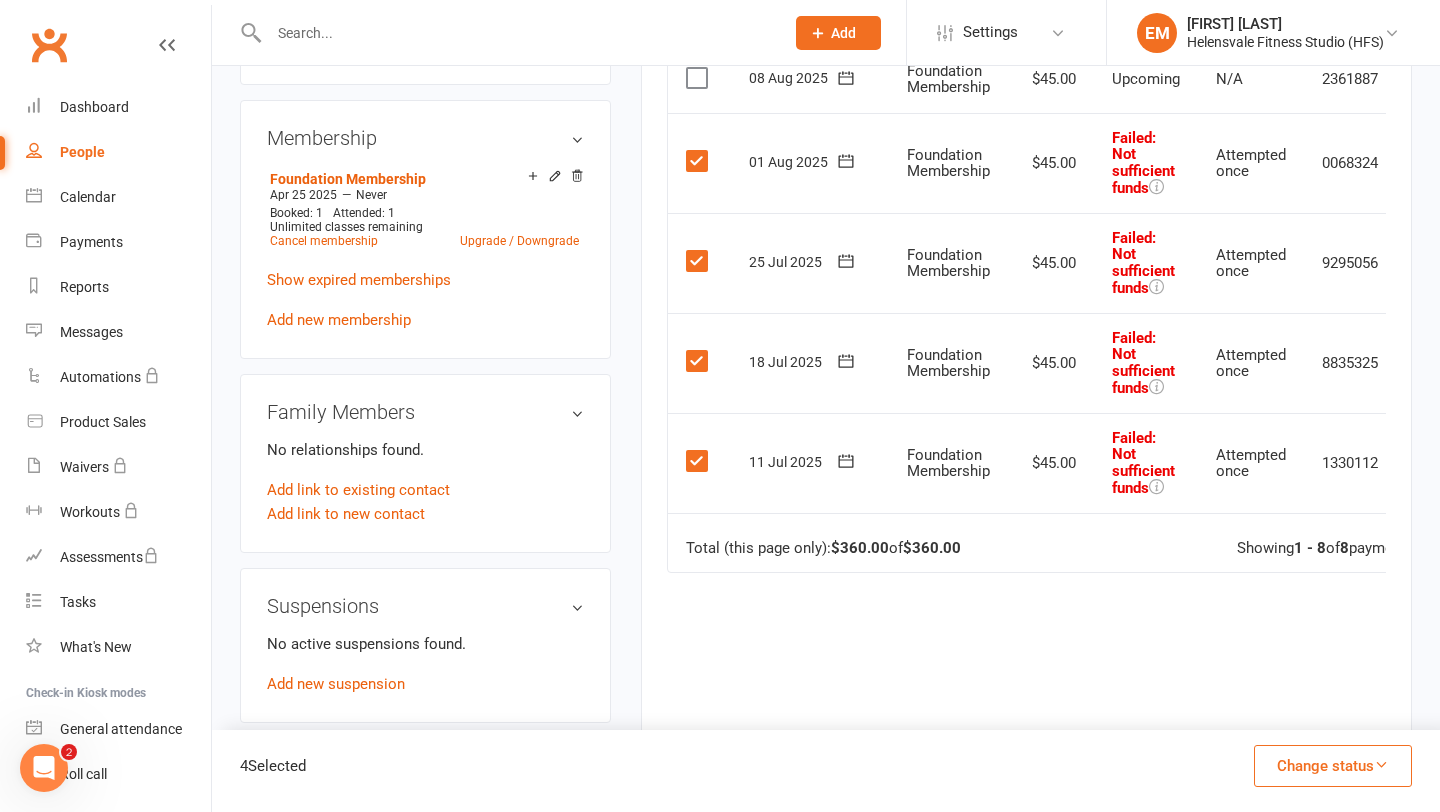 click on "Change status" at bounding box center (1333, 766) 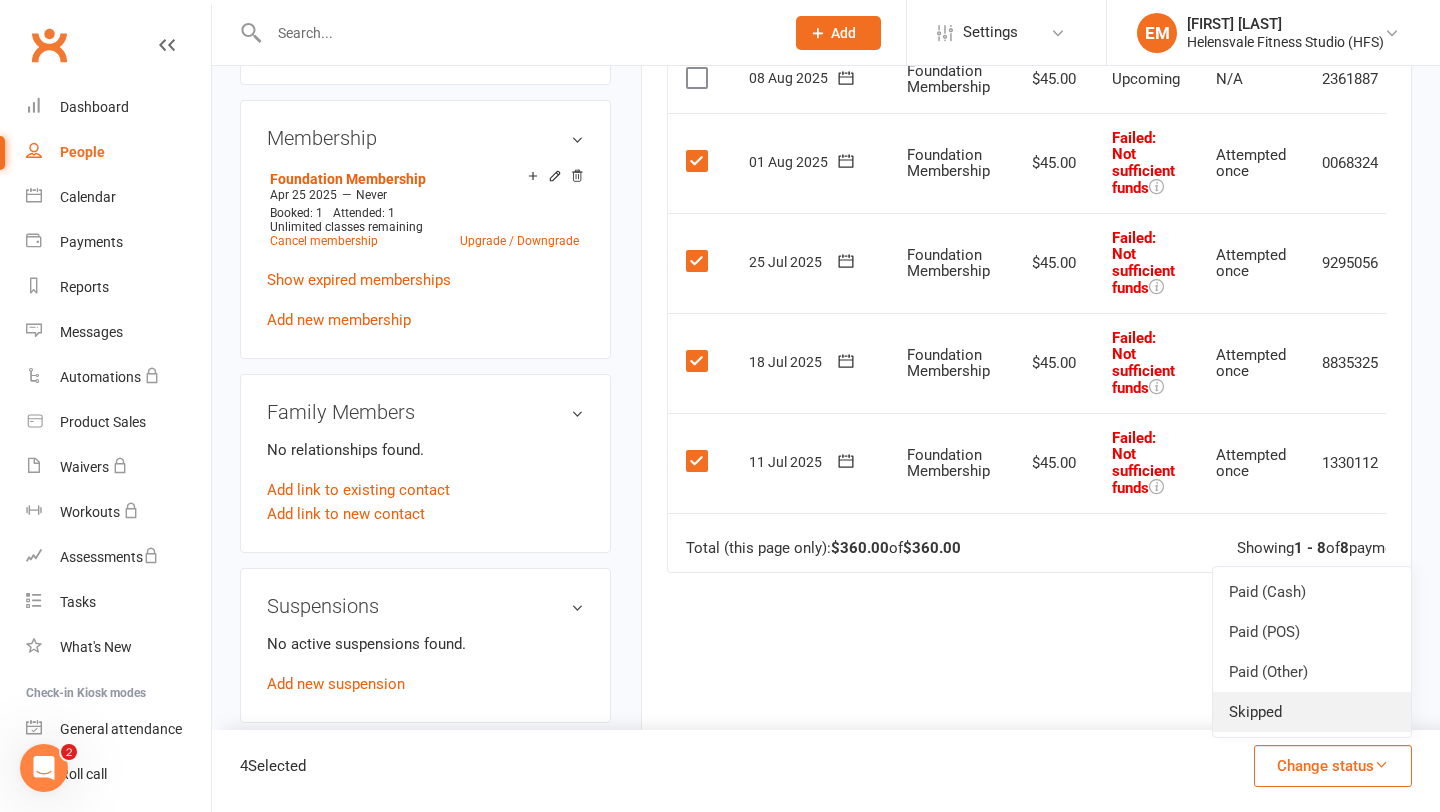 click on "Skipped" at bounding box center [1312, 712] 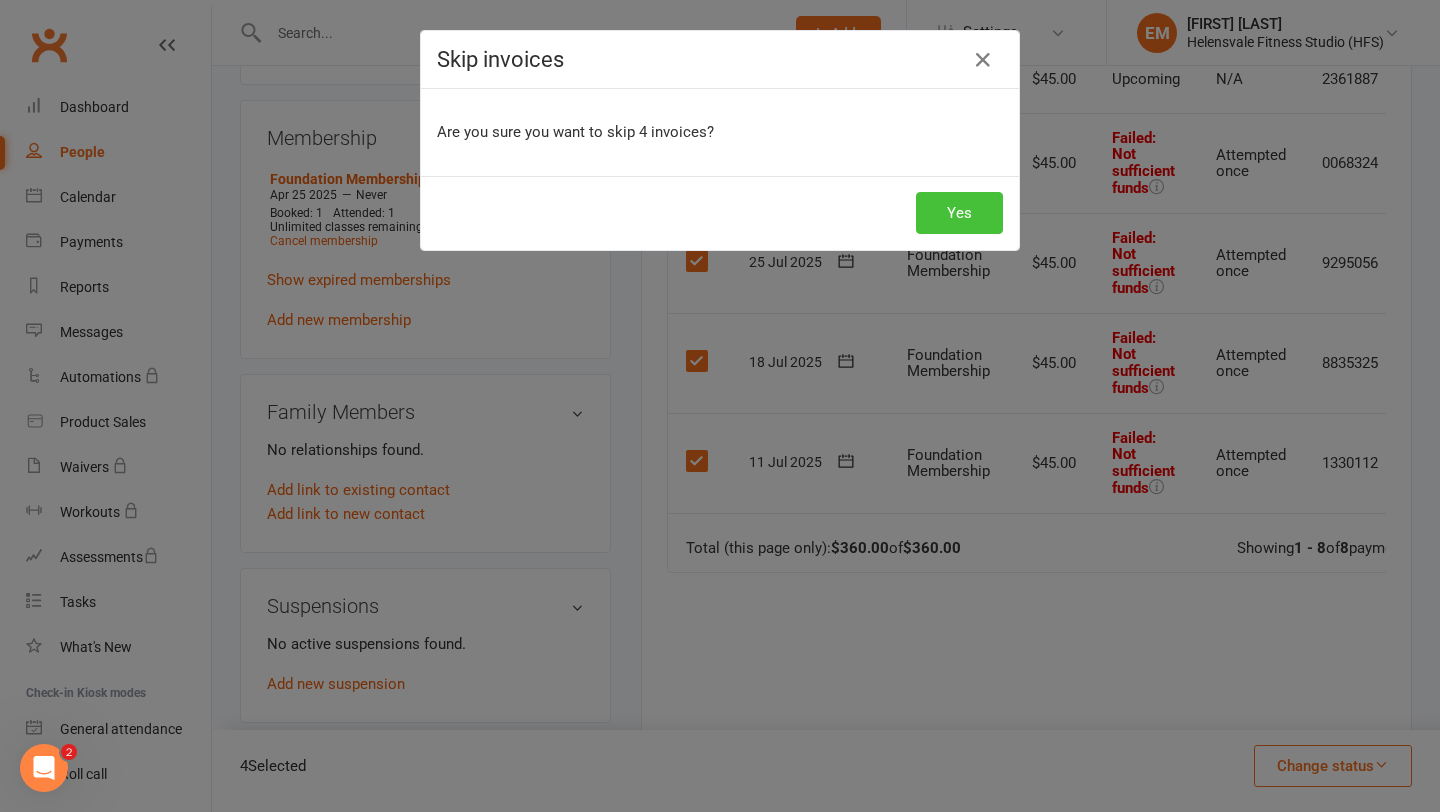 click on "Yes" at bounding box center (959, 213) 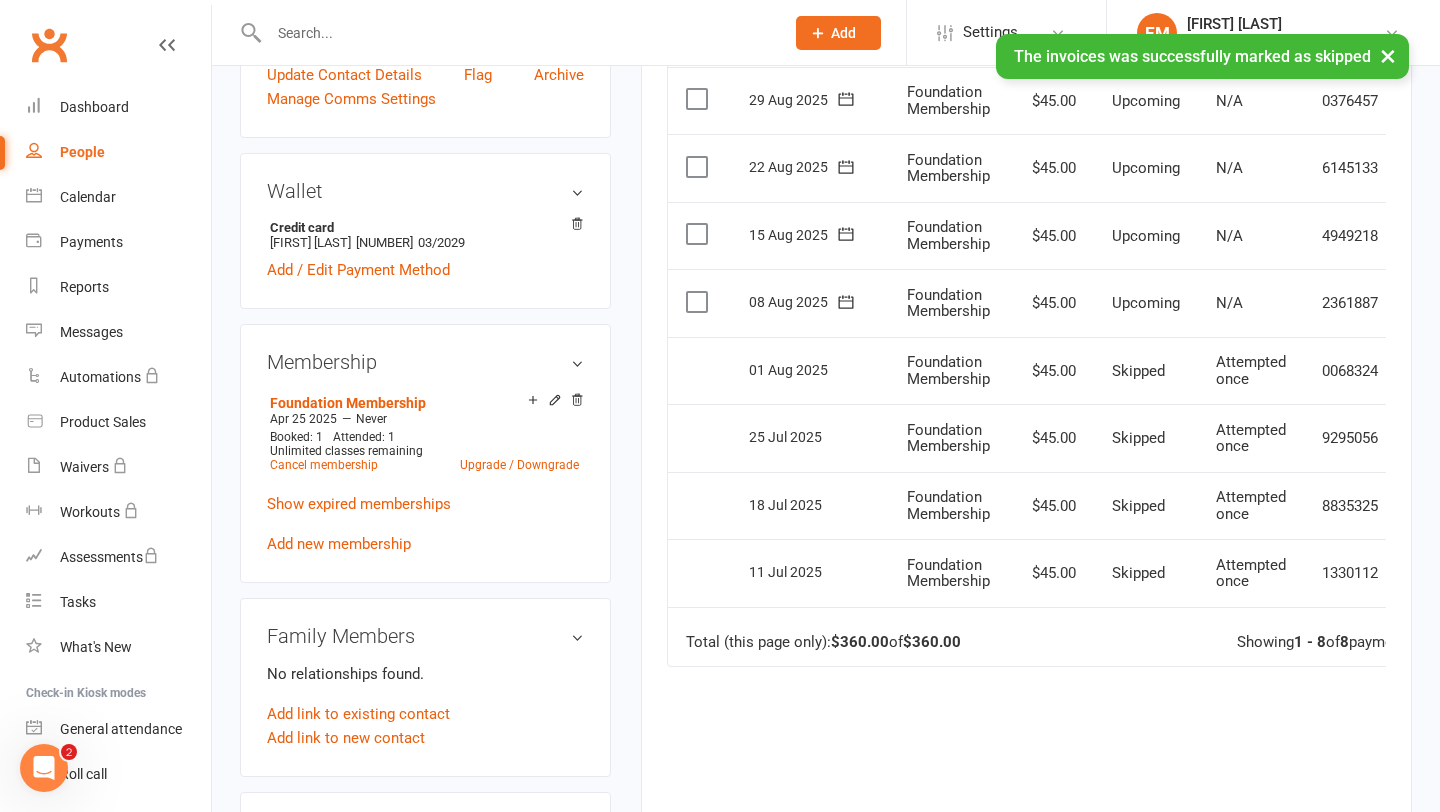 scroll, scrollTop: 0, scrollLeft: 0, axis: both 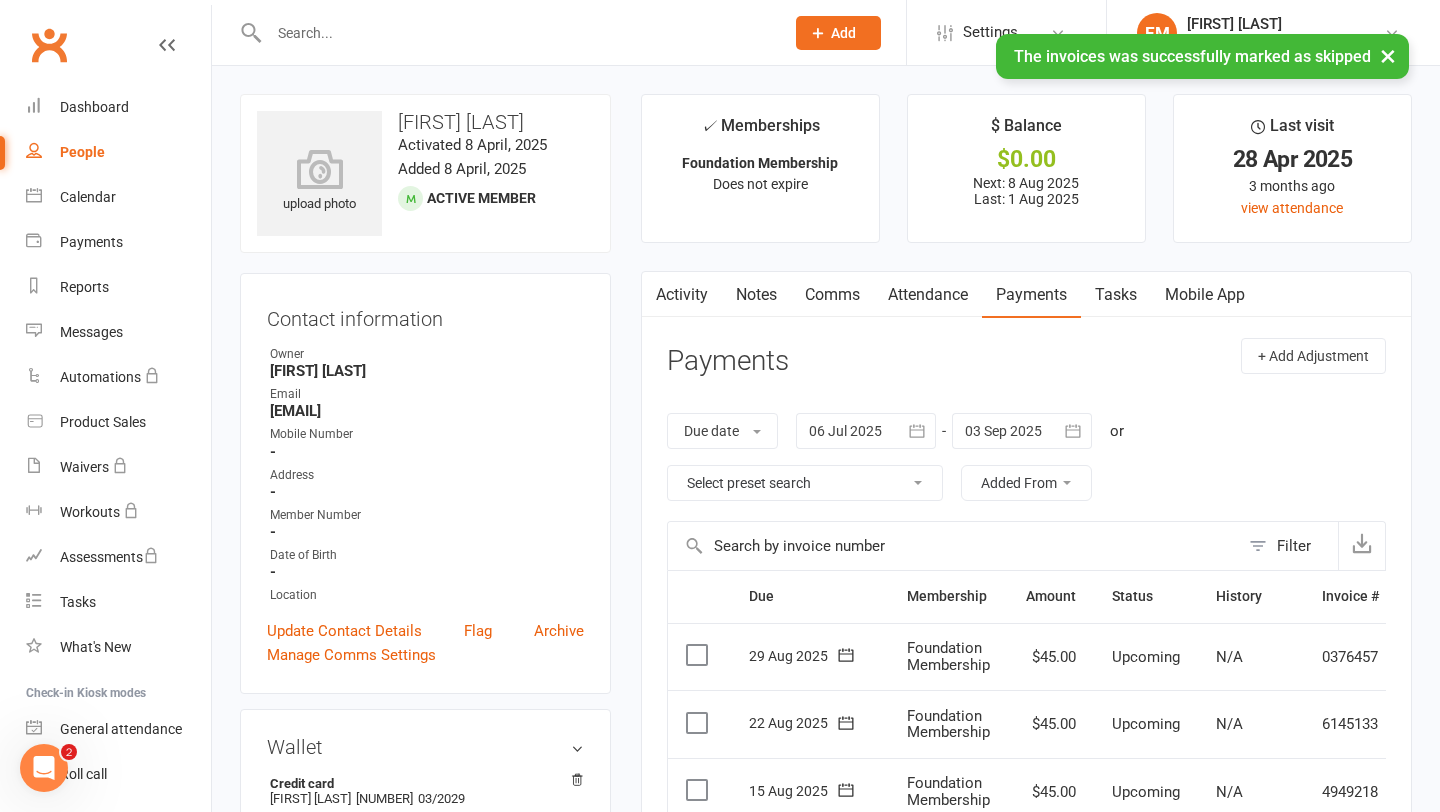click at bounding box center (516, 33) 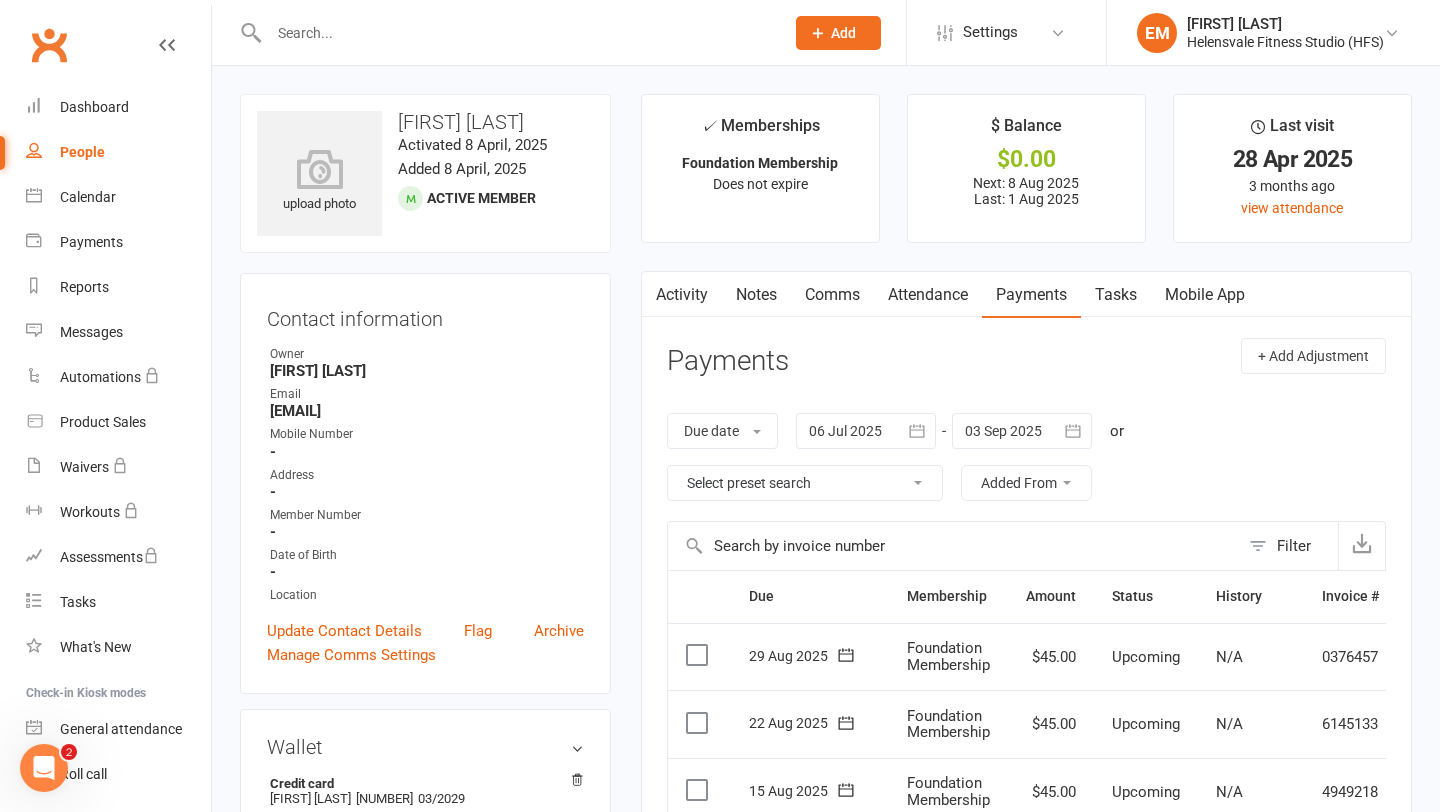 click at bounding box center [516, 33] 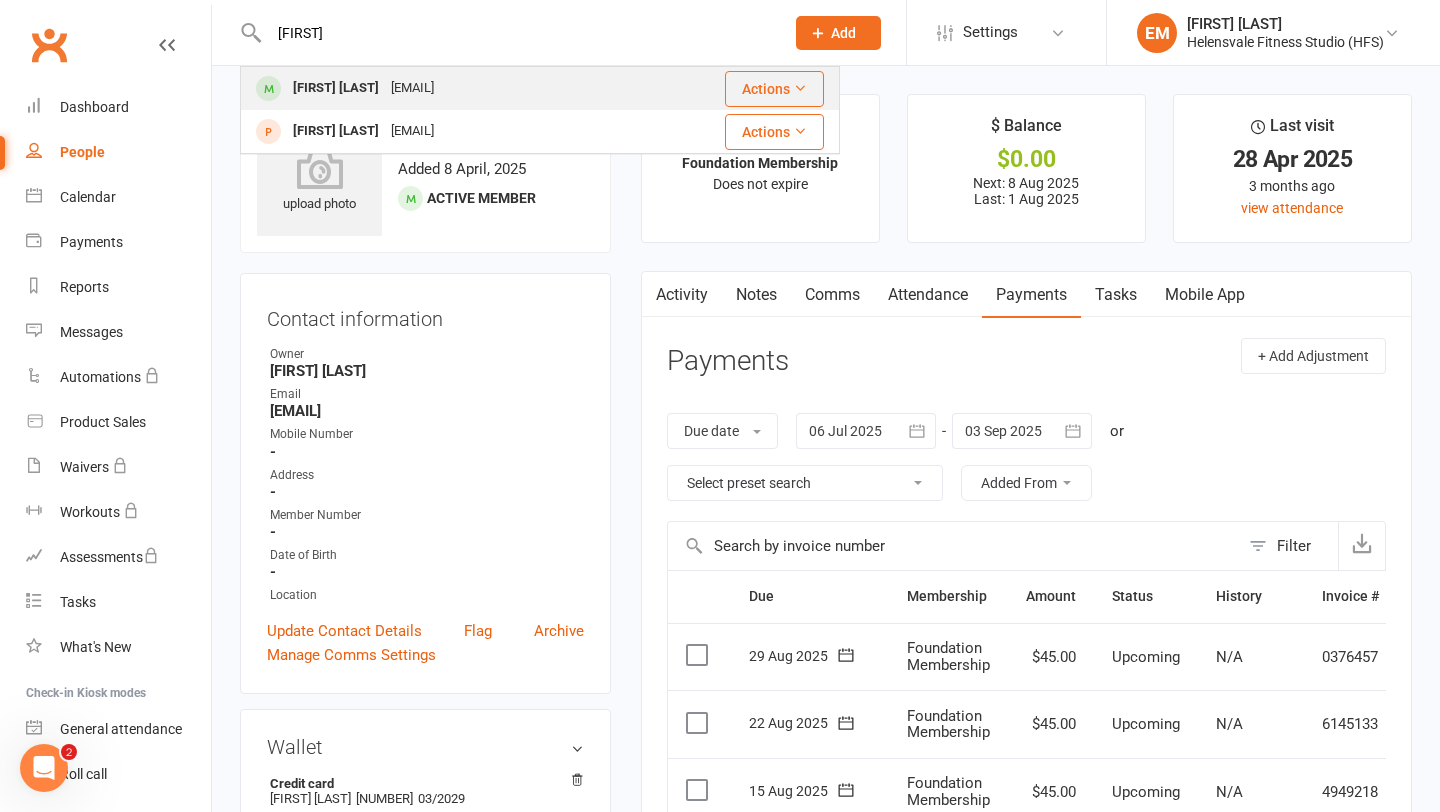 type on "[FIRST]" 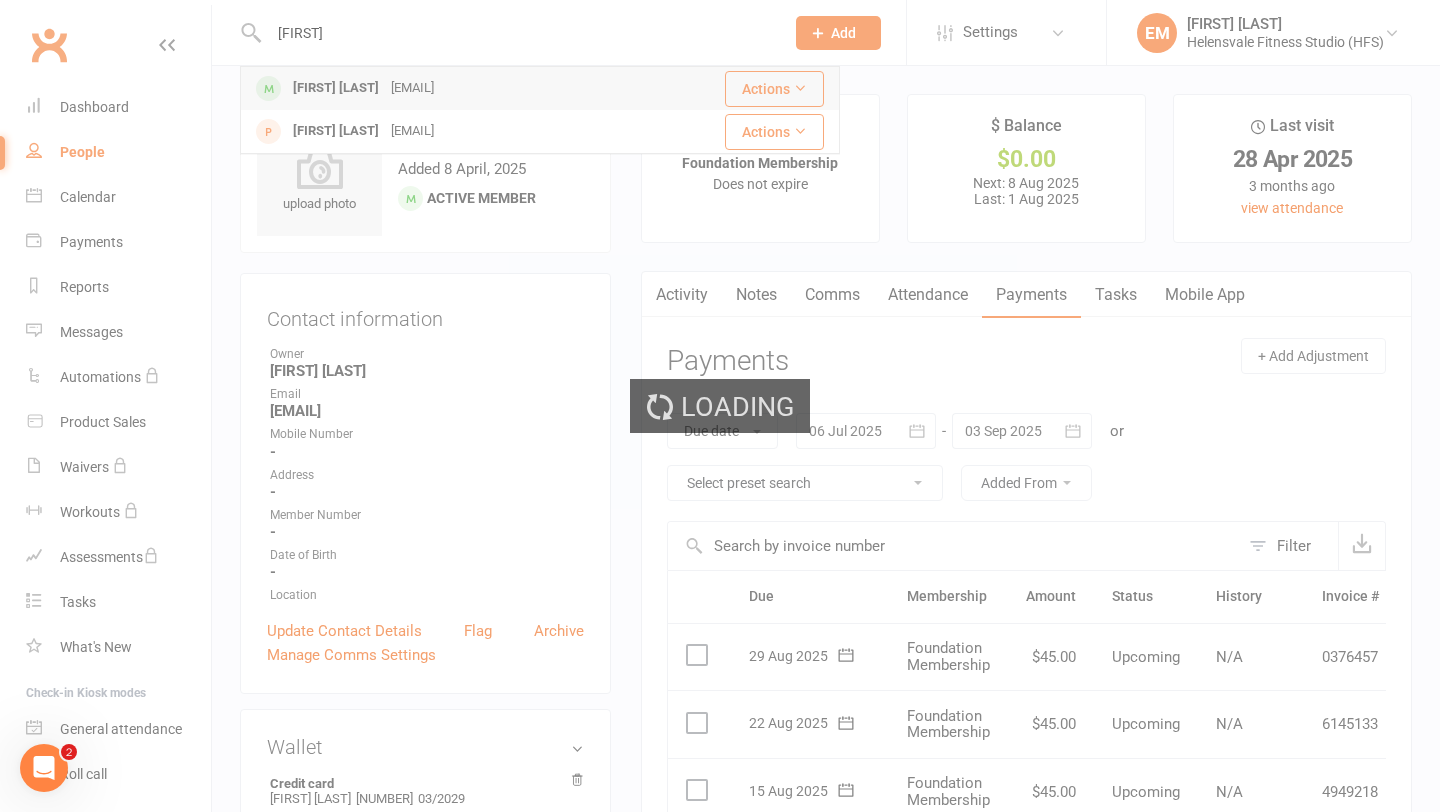 type 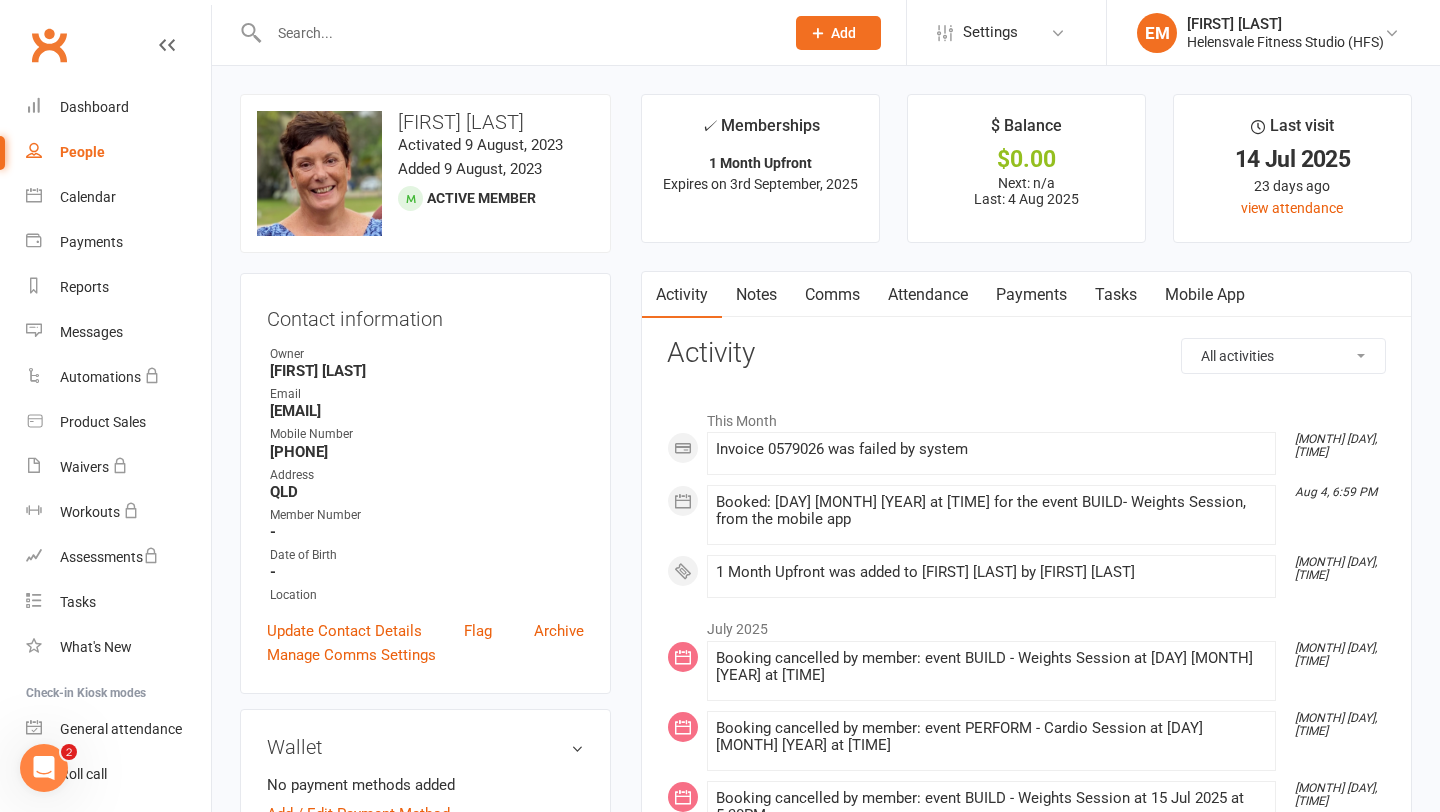 click on "Payments" at bounding box center (1031, 295) 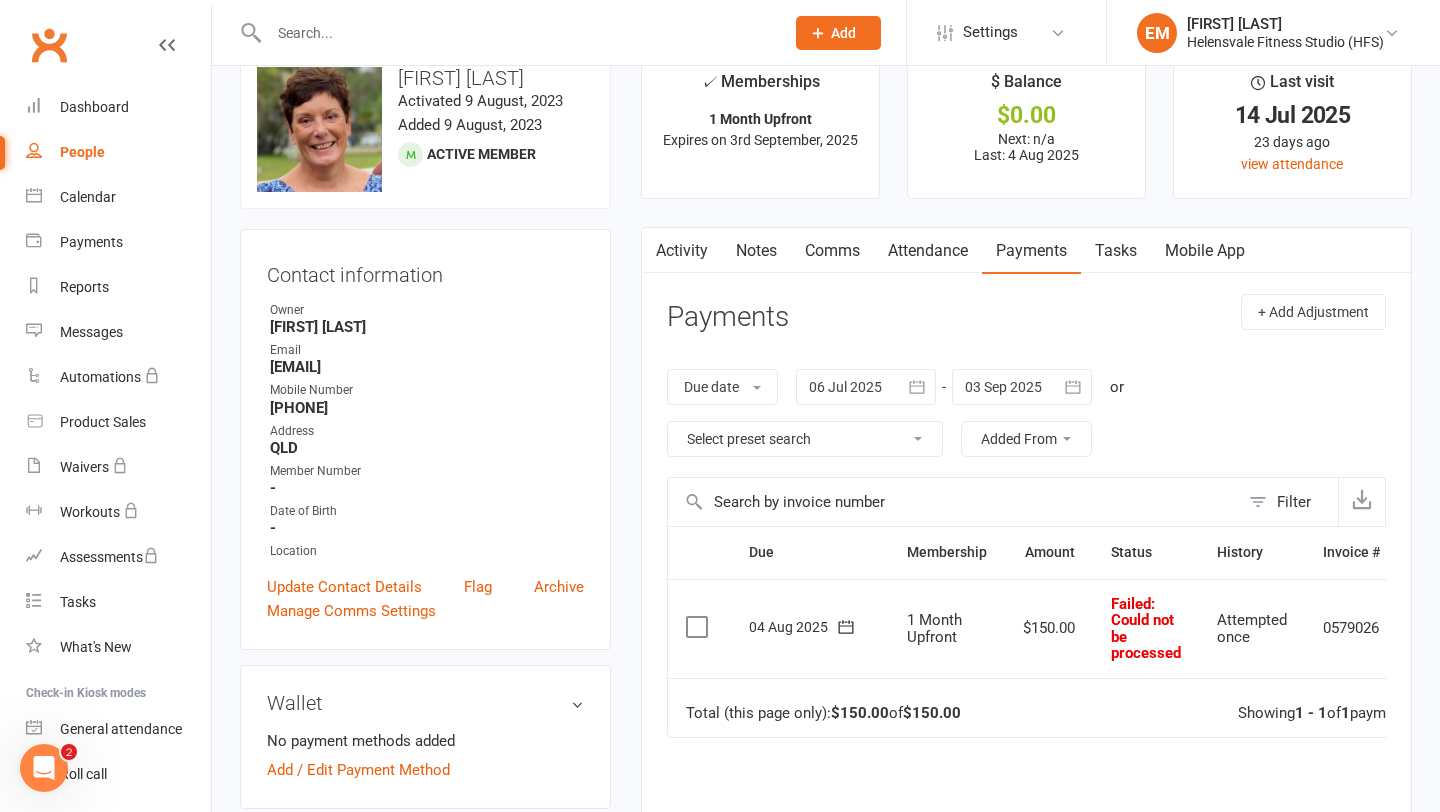 scroll, scrollTop: 50, scrollLeft: 0, axis: vertical 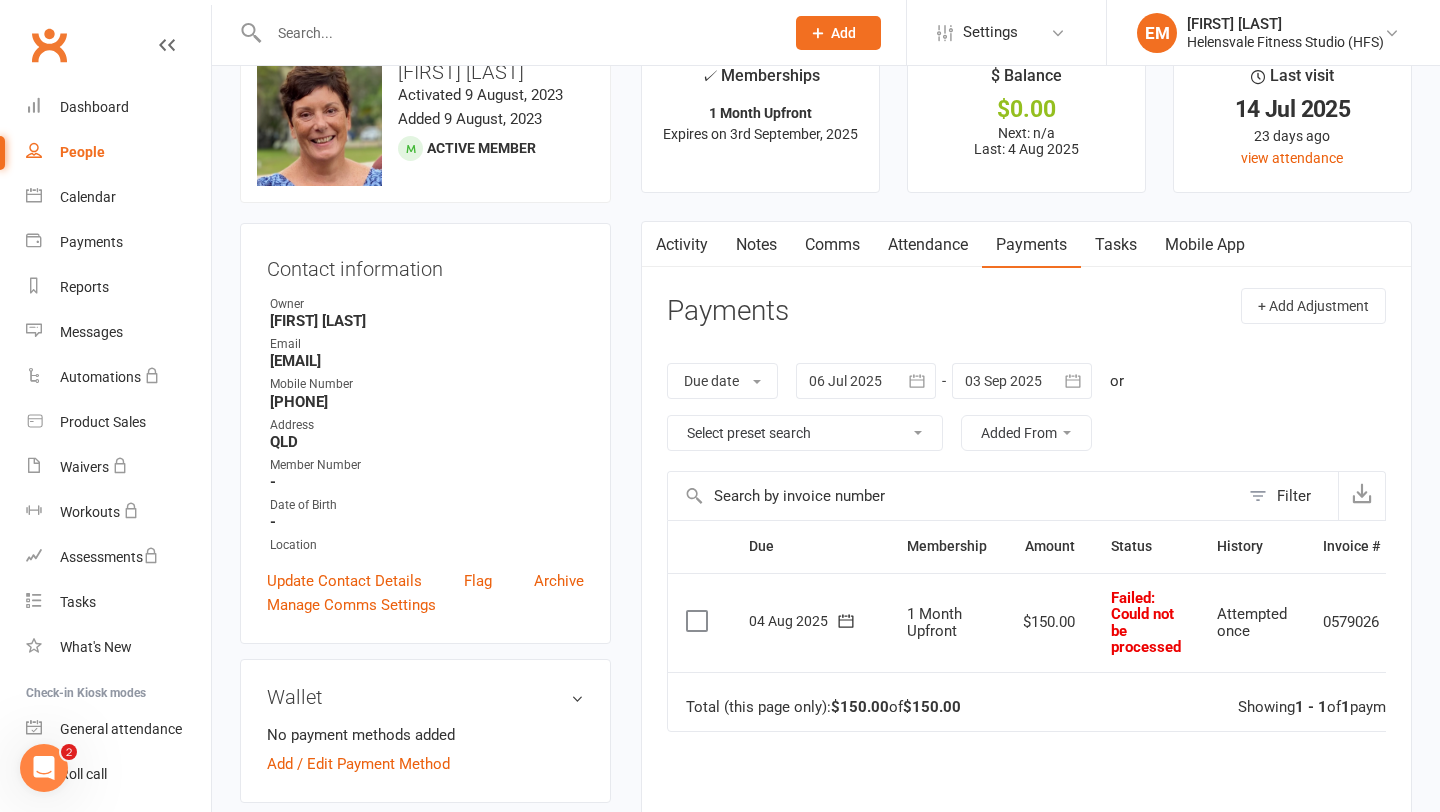 click on "Select this" at bounding box center [699, 622] 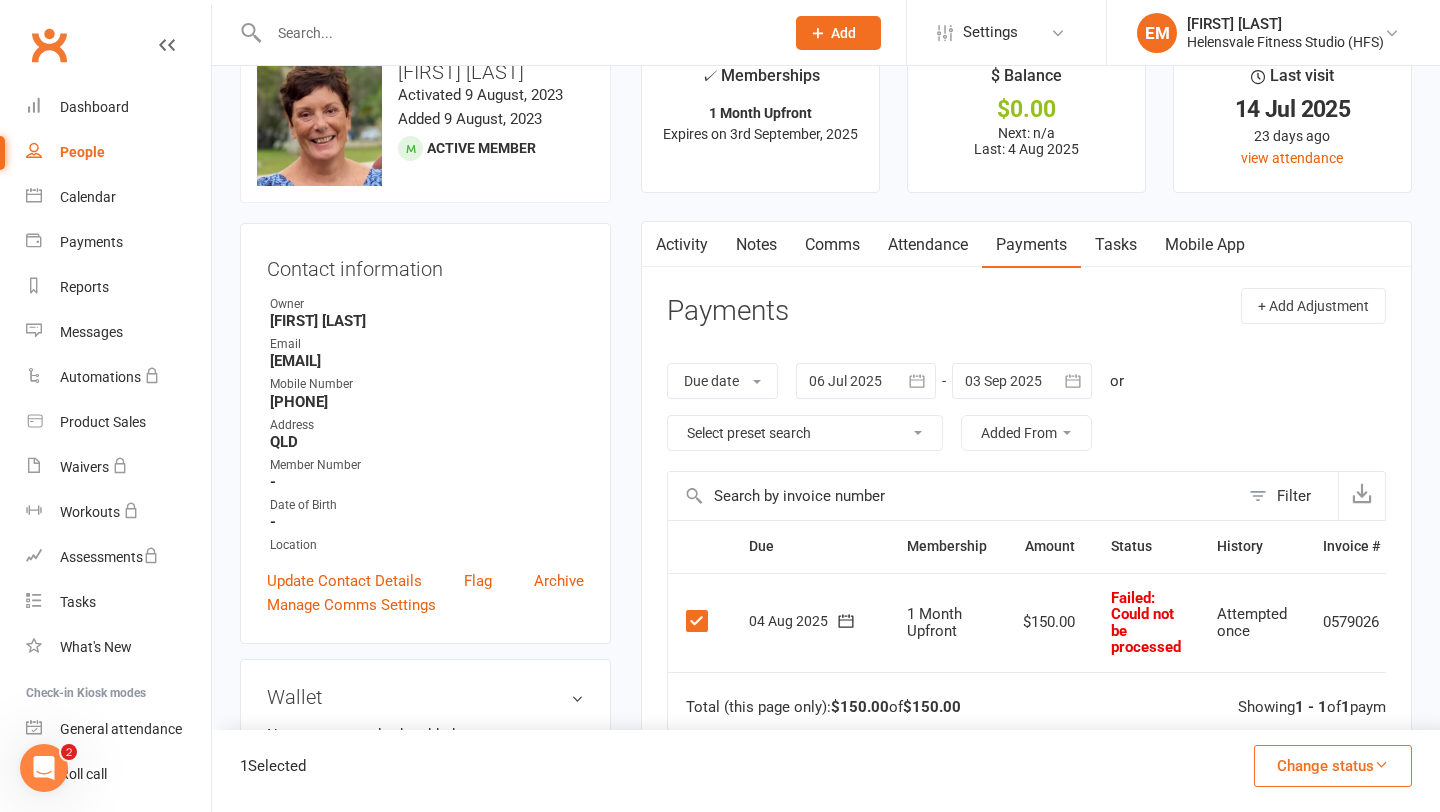 click on "Change status" at bounding box center [1333, 766] 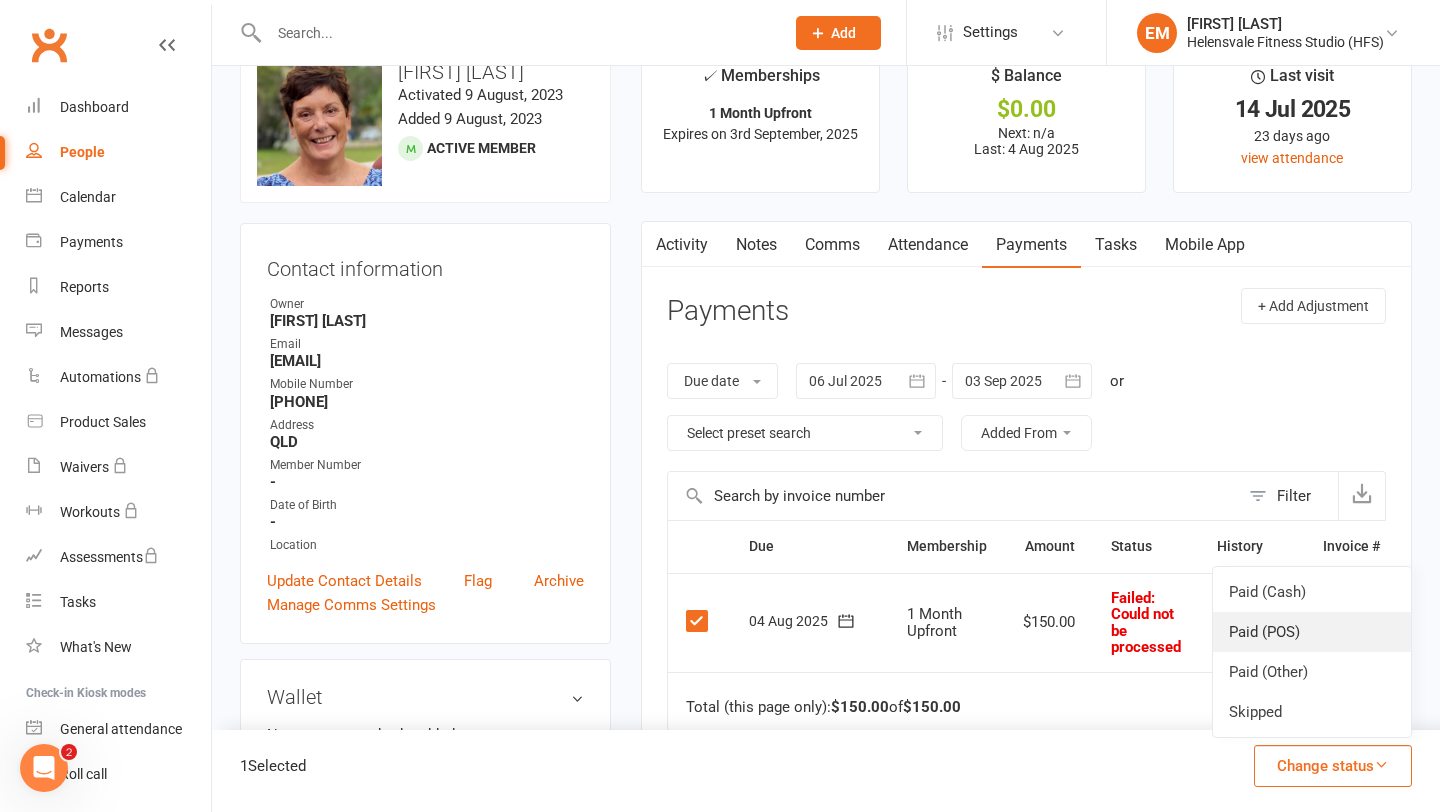 click on "Paid (POS)" at bounding box center (1312, 632) 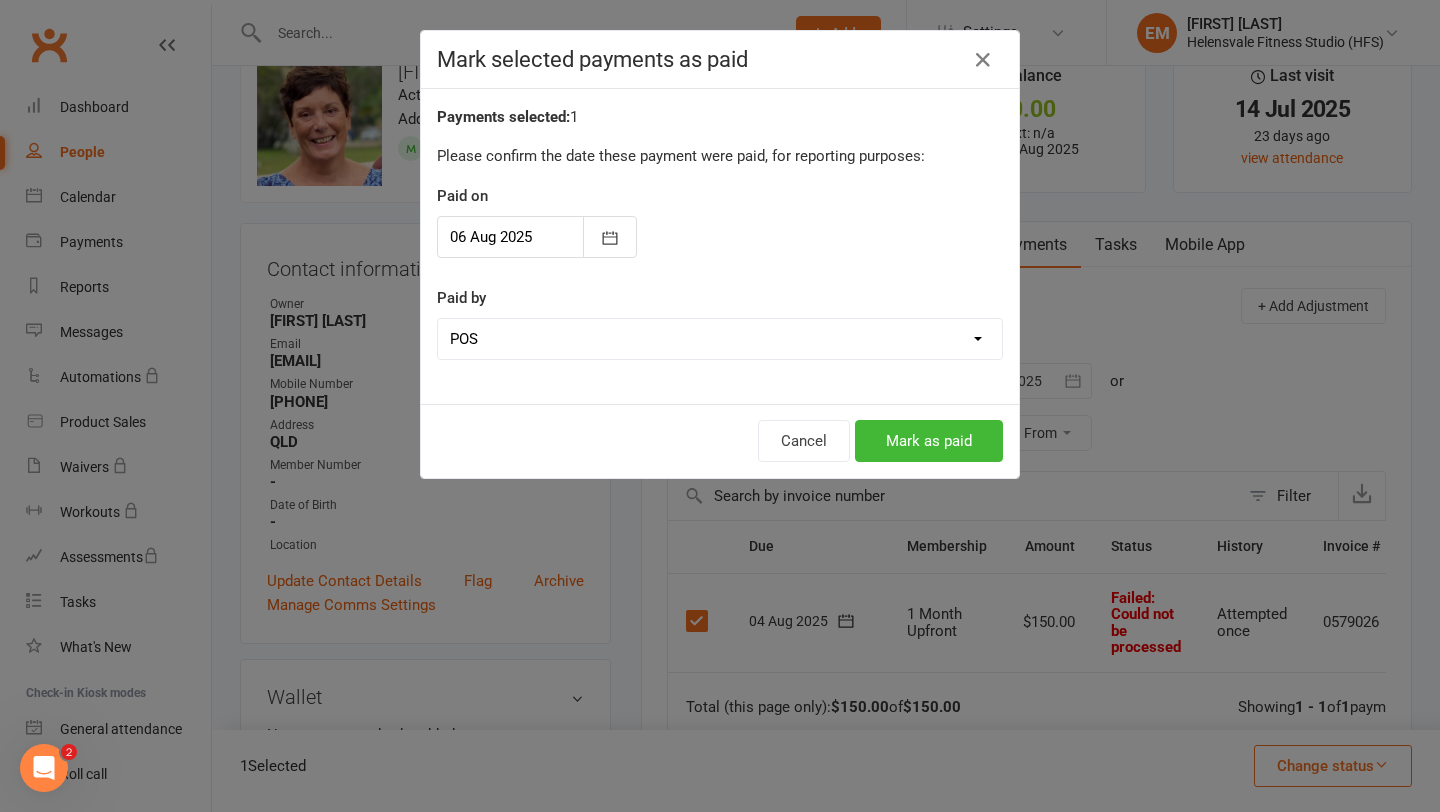 click on "Cash POS Other method" at bounding box center (720, 339) 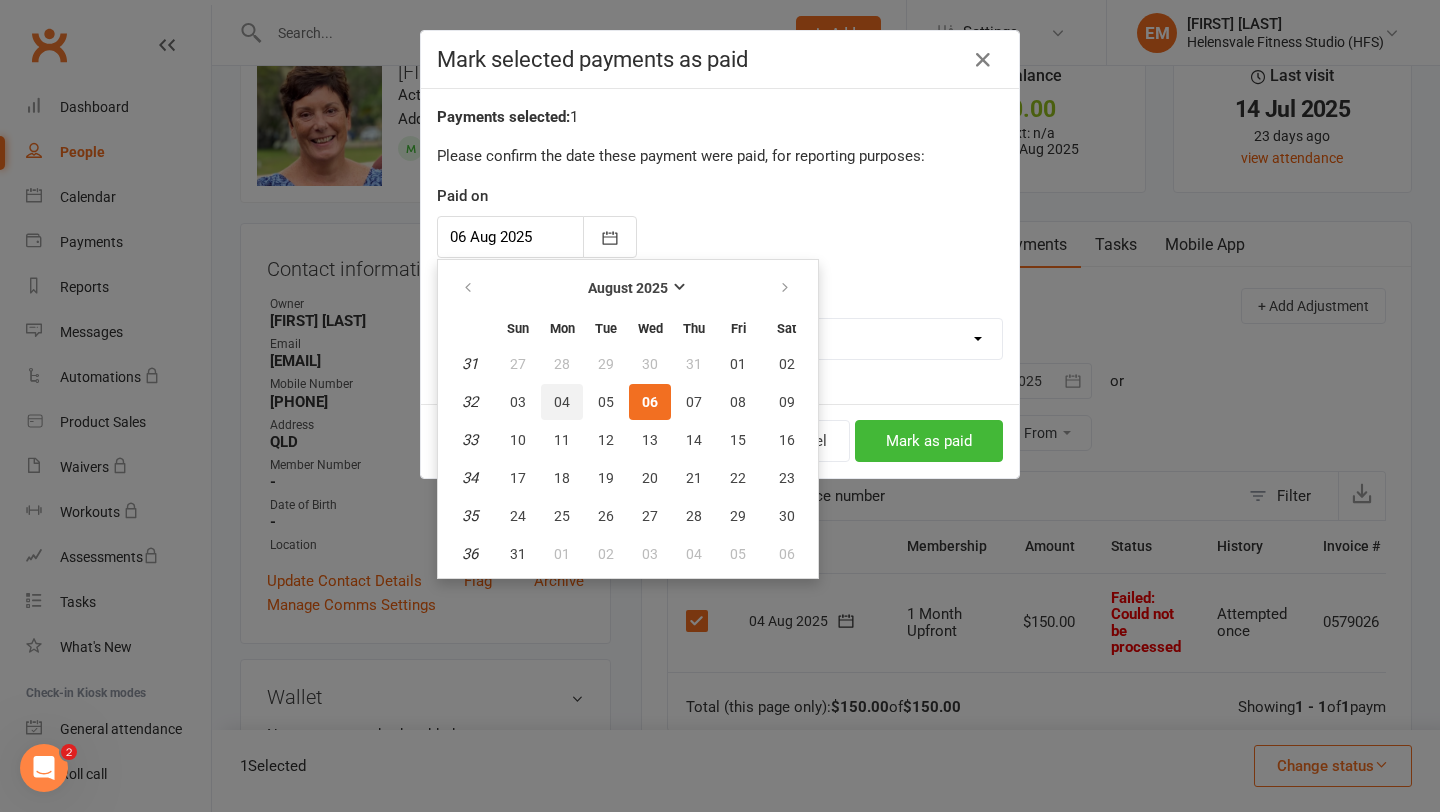click on "04" at bounding box center (562, 402) 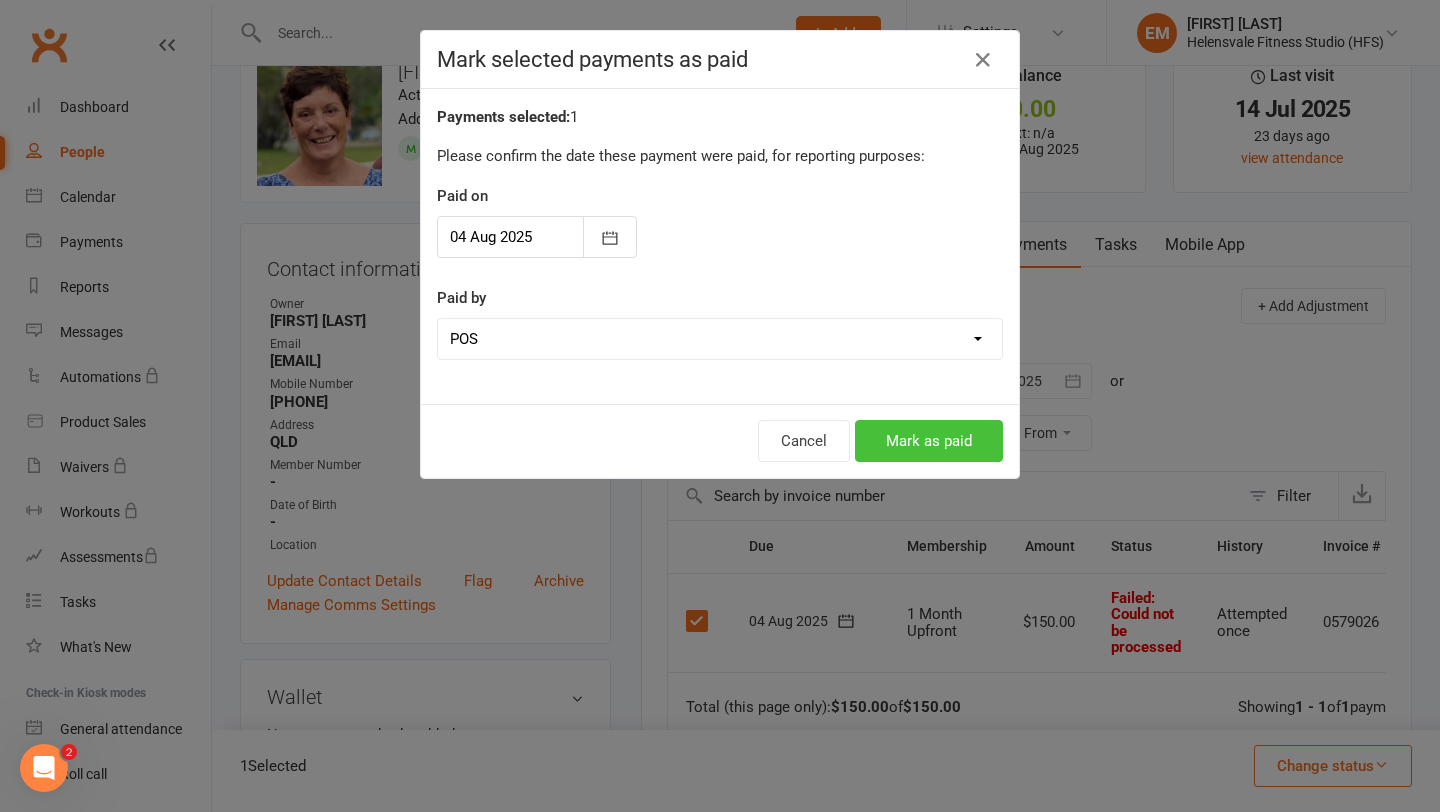 click on "Mark as paid" at bounding box center (929, 441) 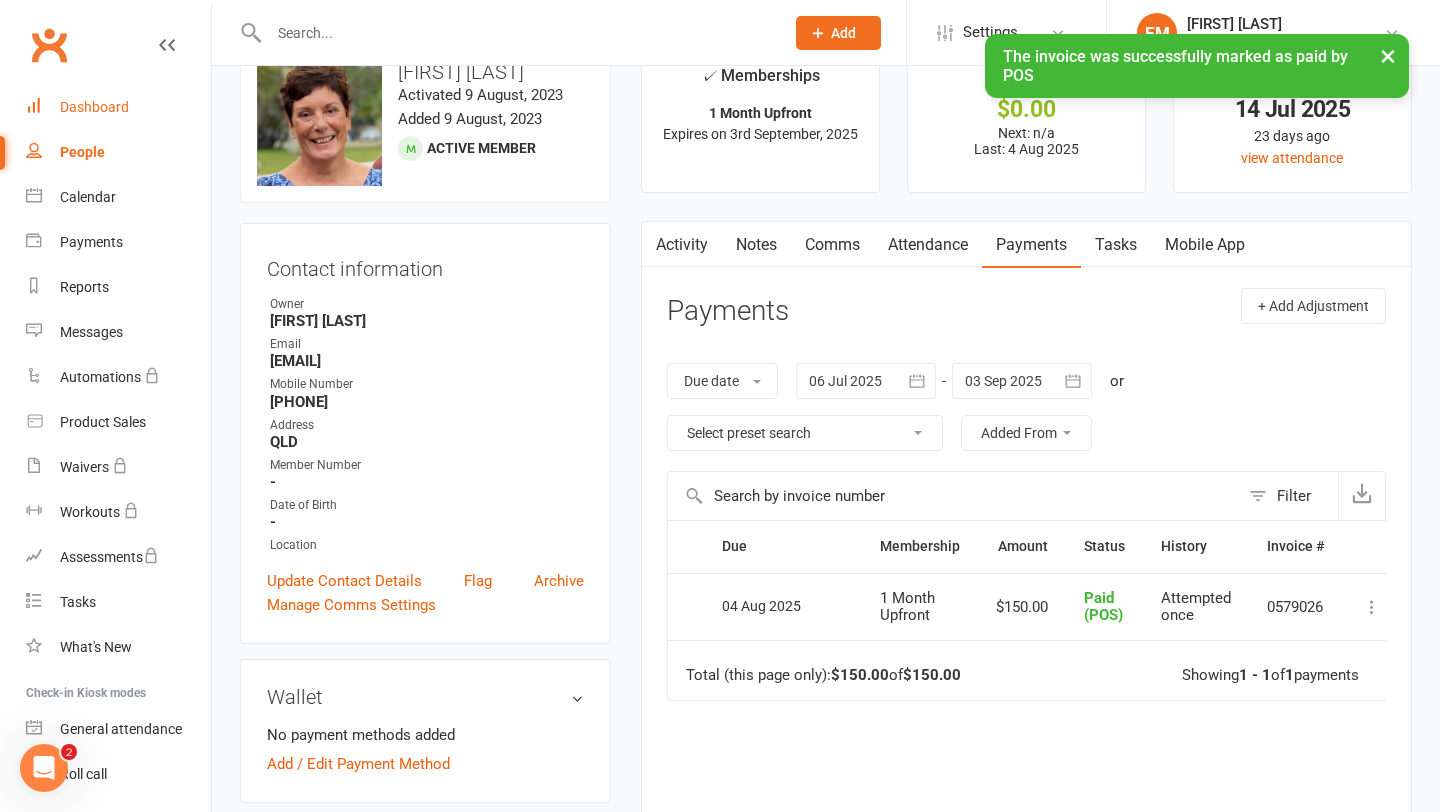 click on "Dashboard" at bounding box center [94, 107] 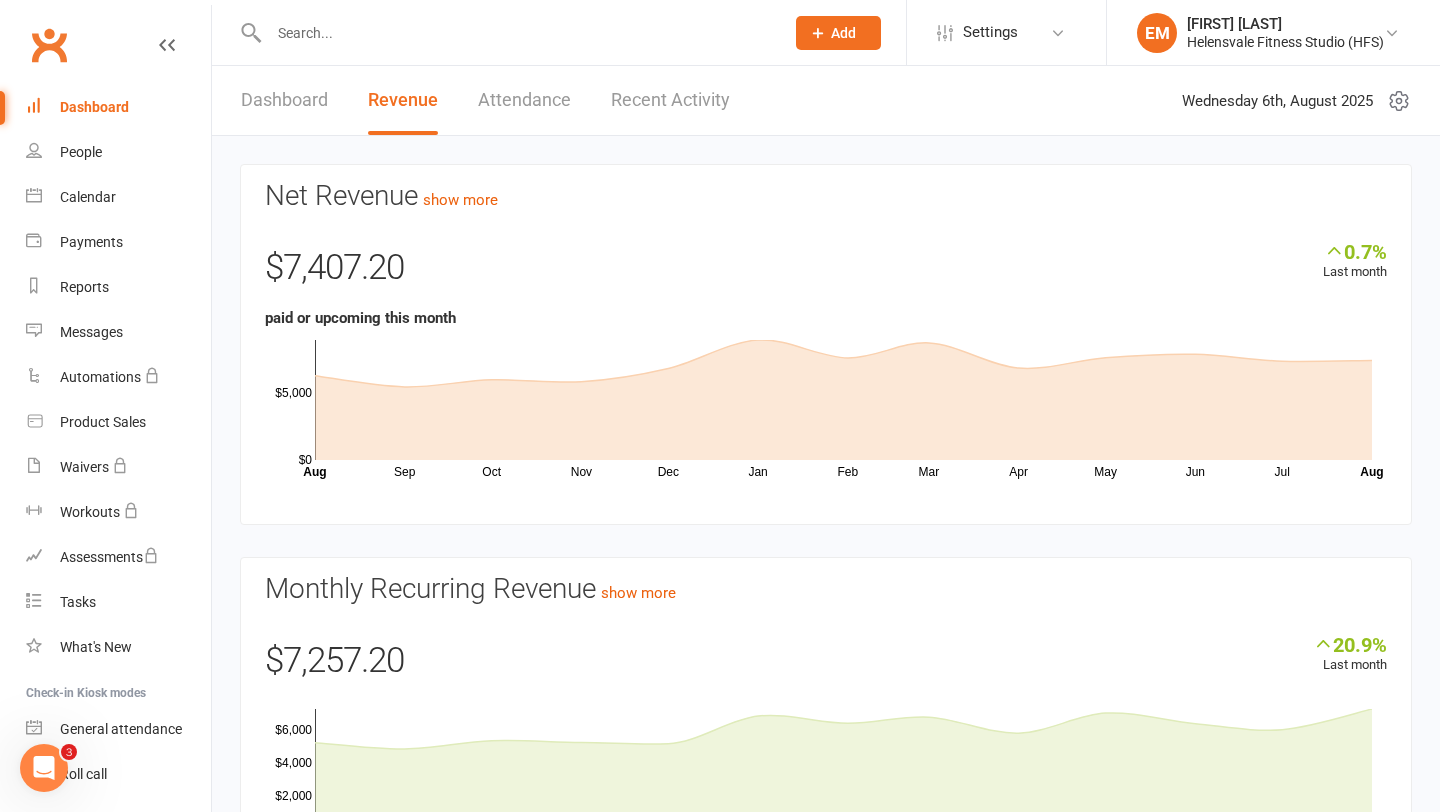 click on "Dashboard" at bounding box center [284, 100] 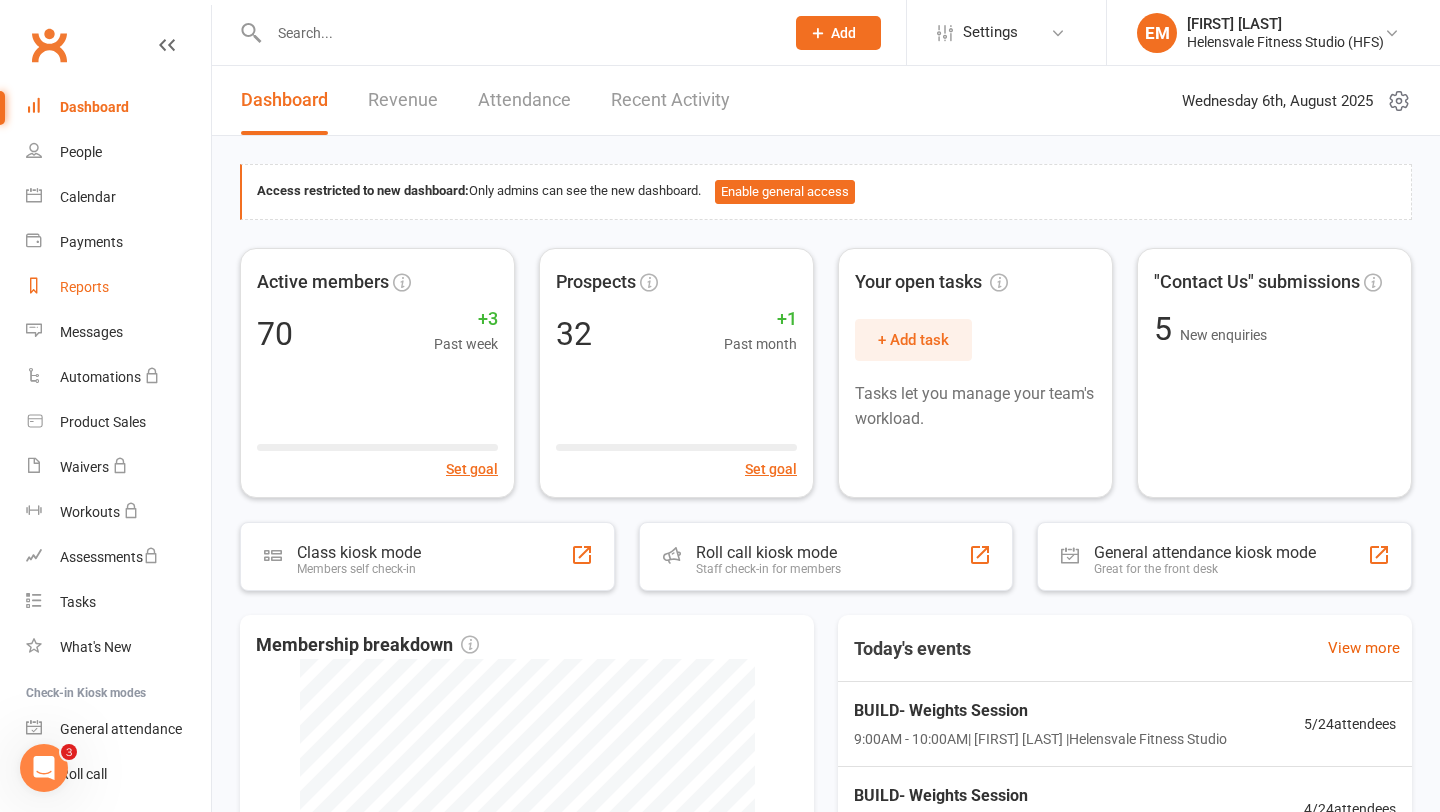 click on "Reports" at bounding box center (84, 287) 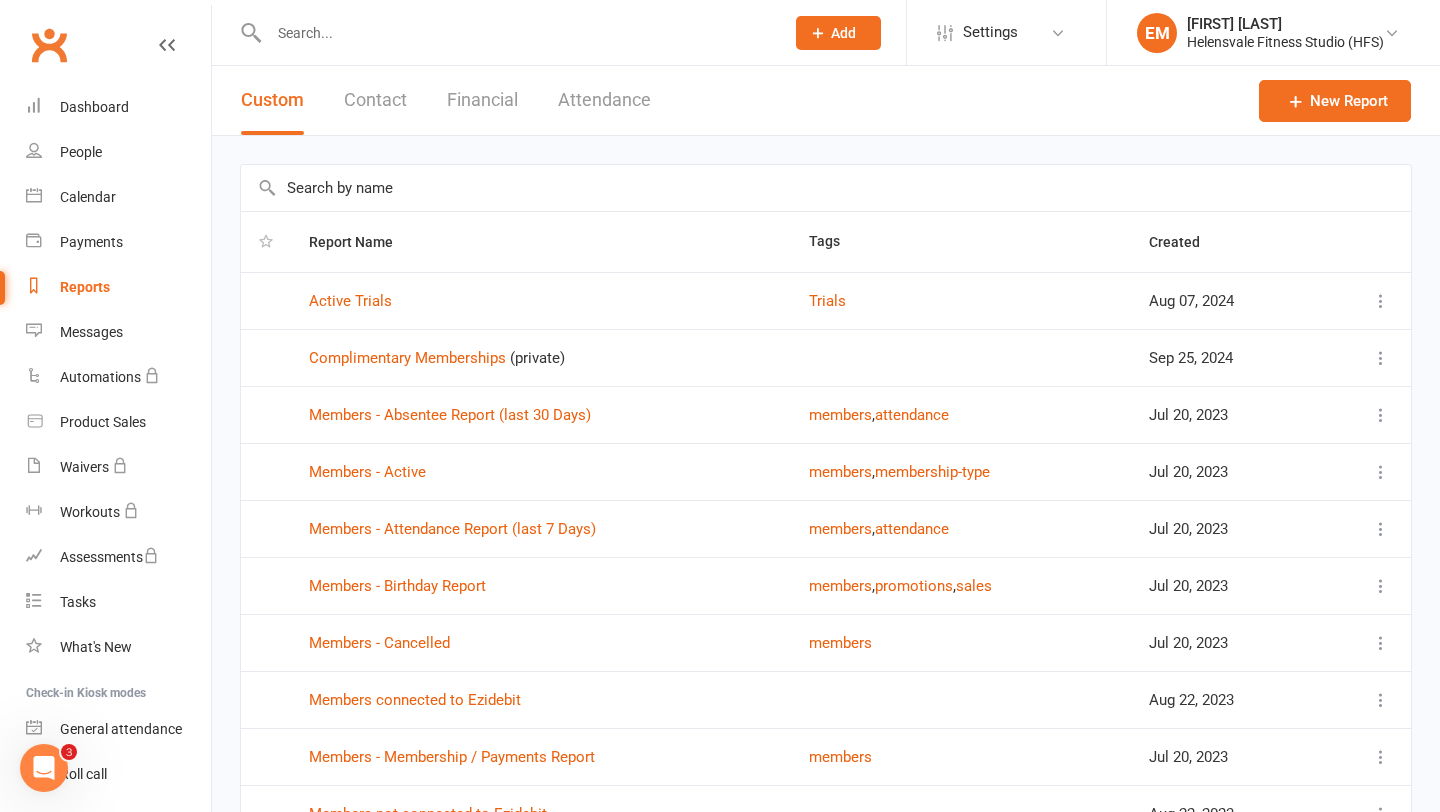 scroll, scrollTop: 185, scrollLeft: 0, axis: vertical 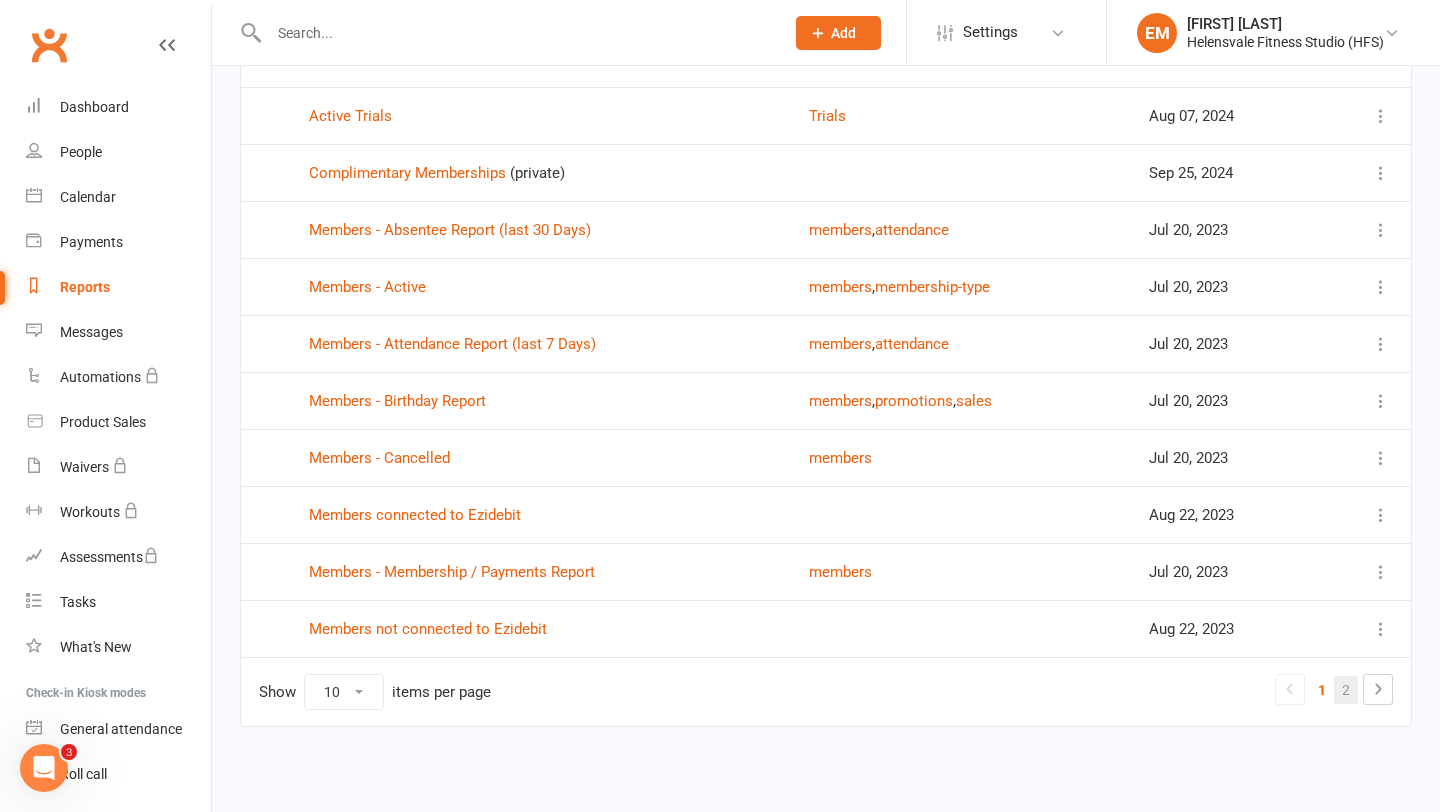 click on "2" at bounding box center [1346, 690] 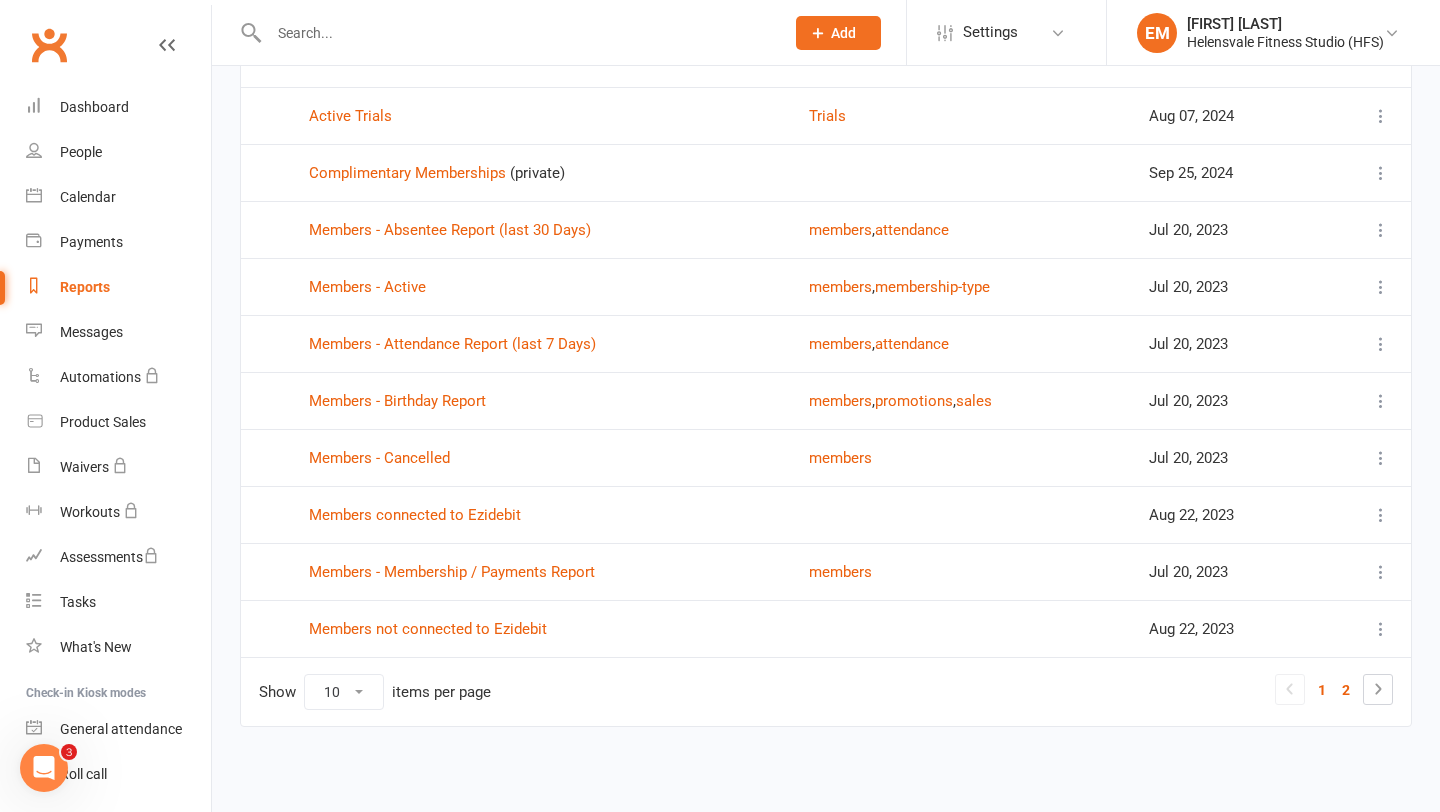 scroll, scrollTop: 0, scrollLeft: 0, axis: both 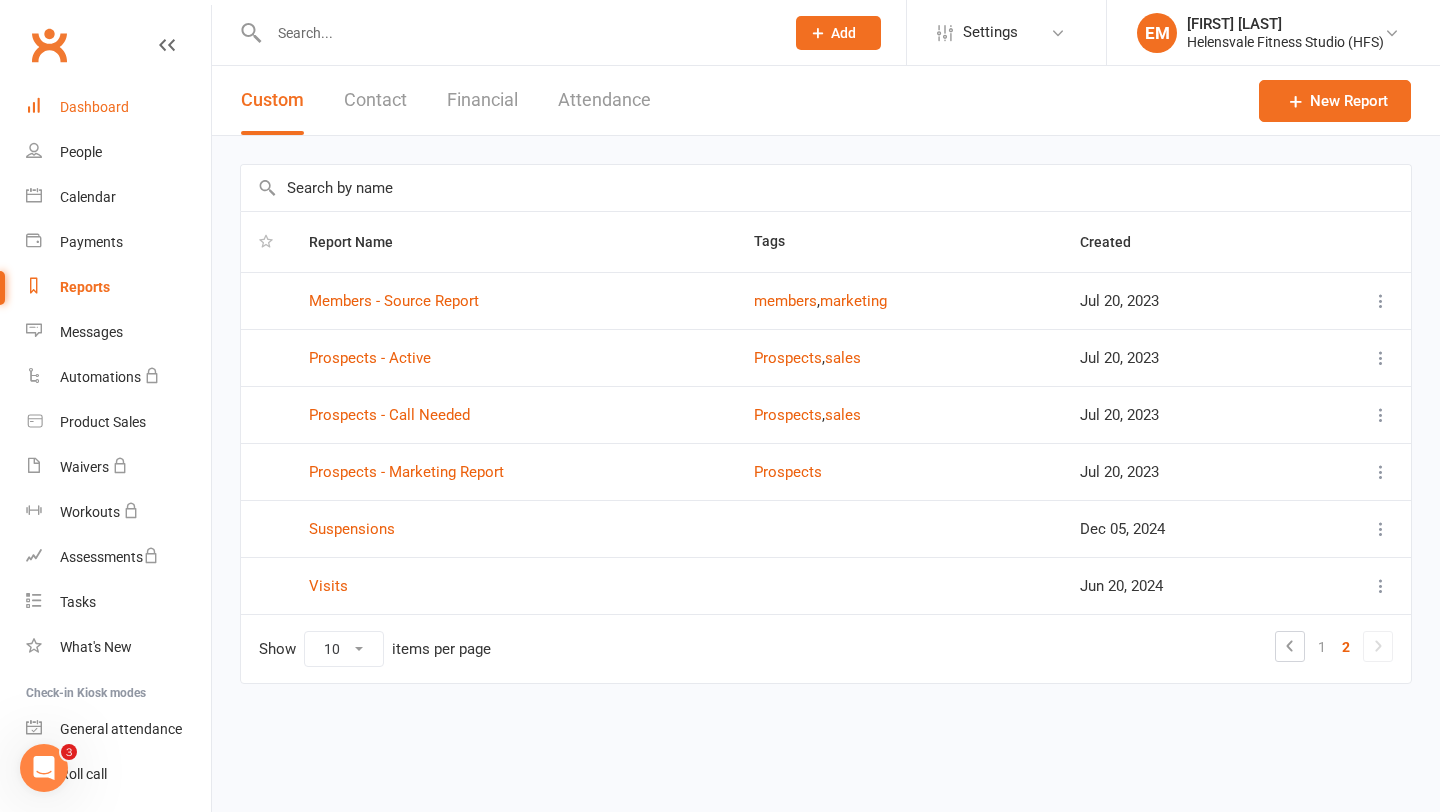 click on "Dashboard" at bounding box center [94, 107] 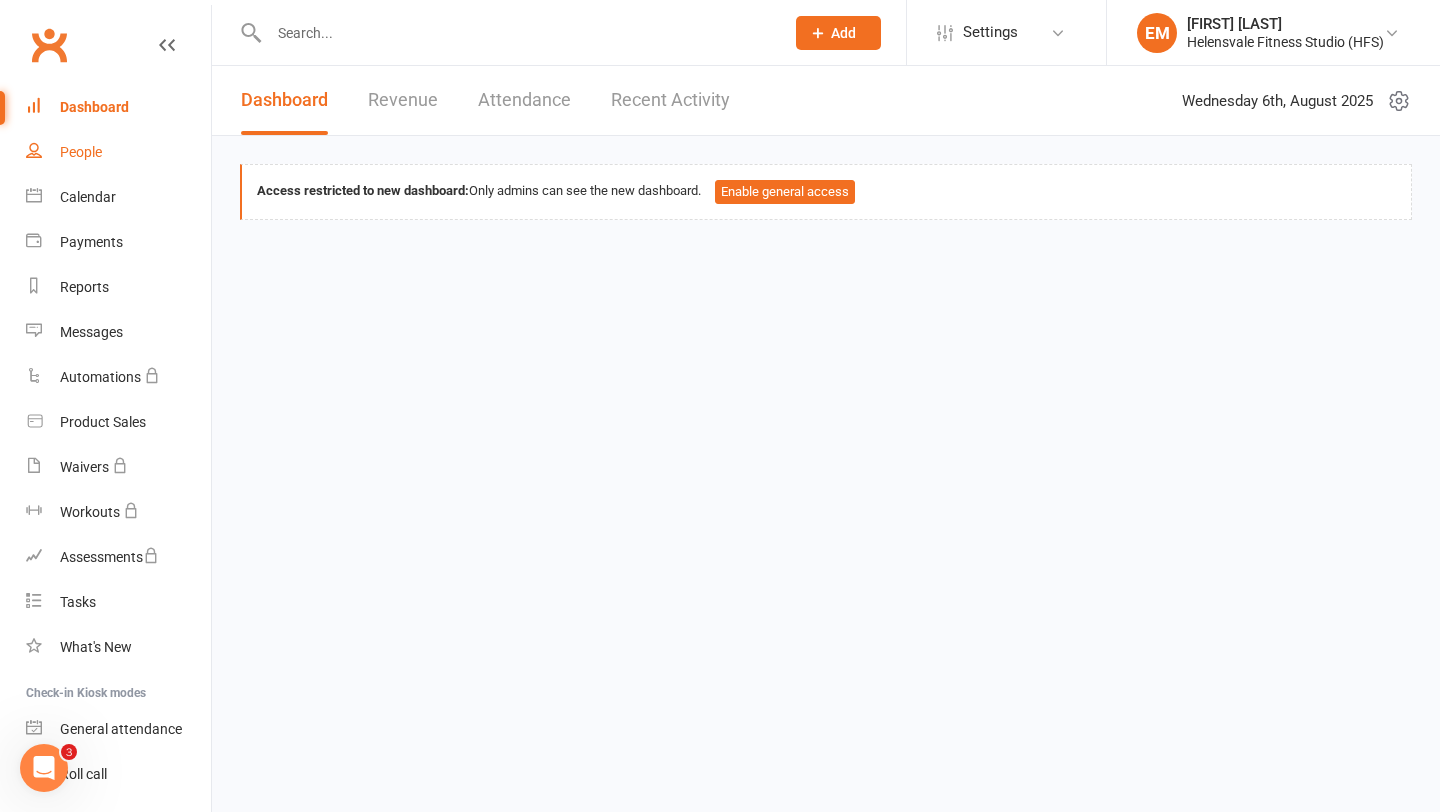 click on "People" at bounding box center (81, 152) 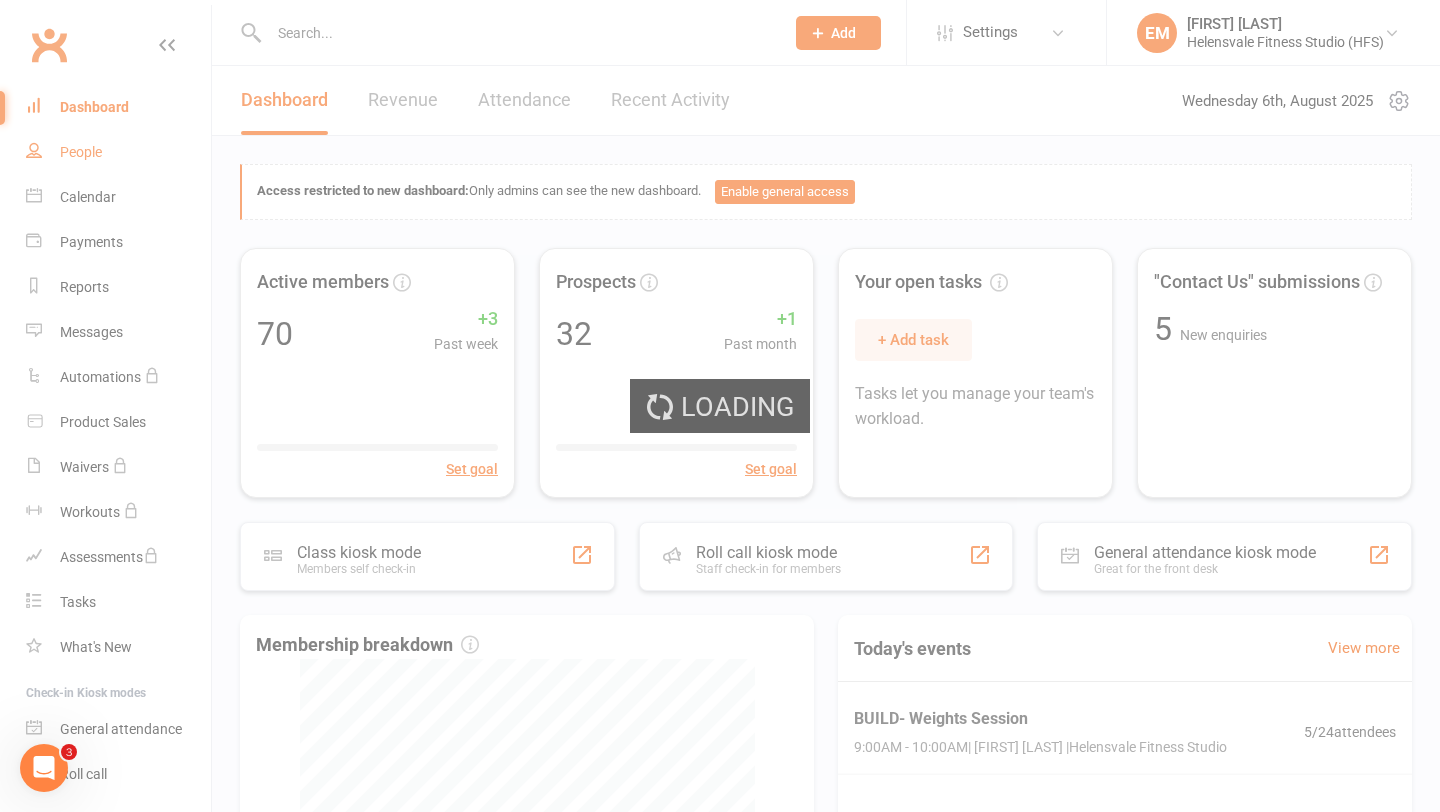 select on "100" 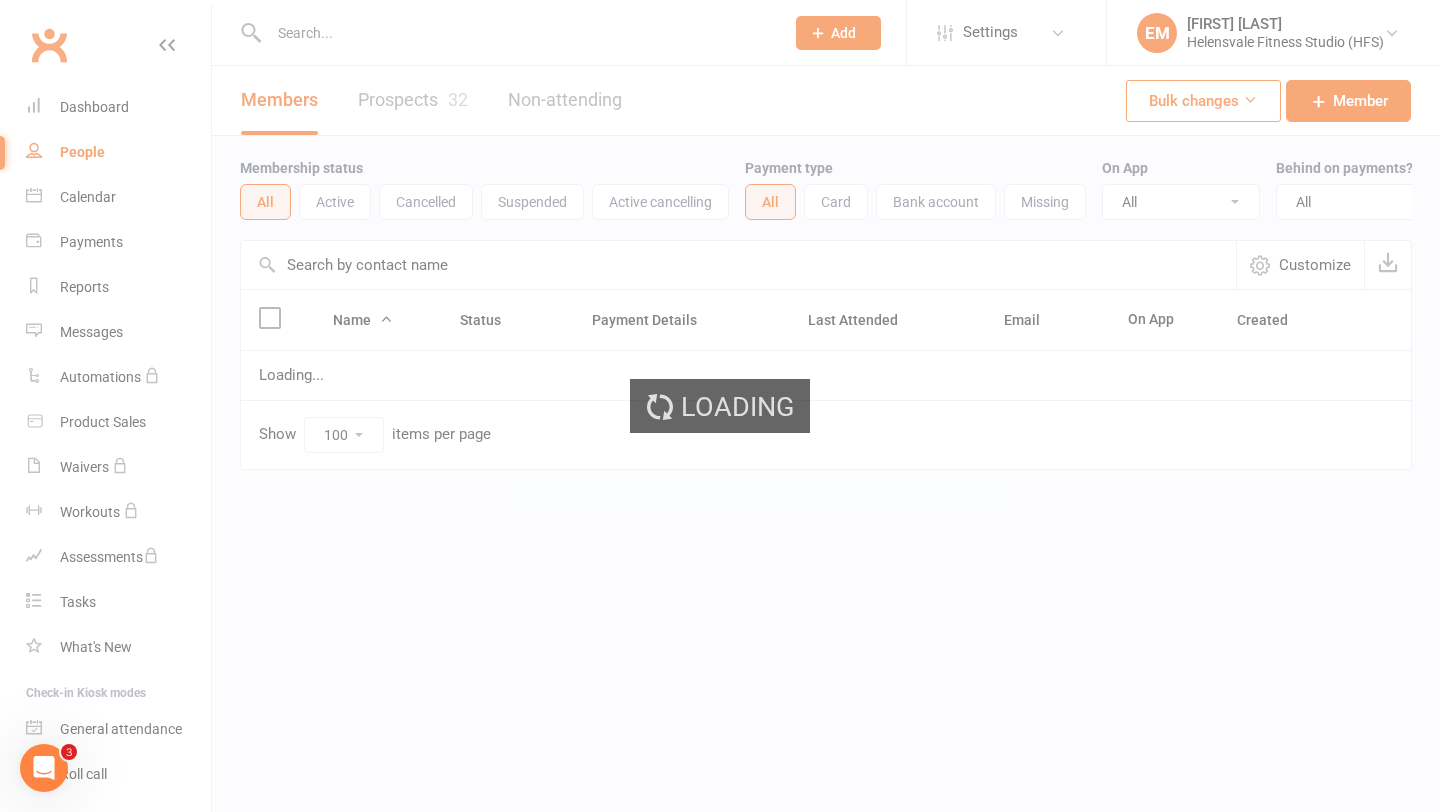 click on "Loading" at bounding box center [720, 406] 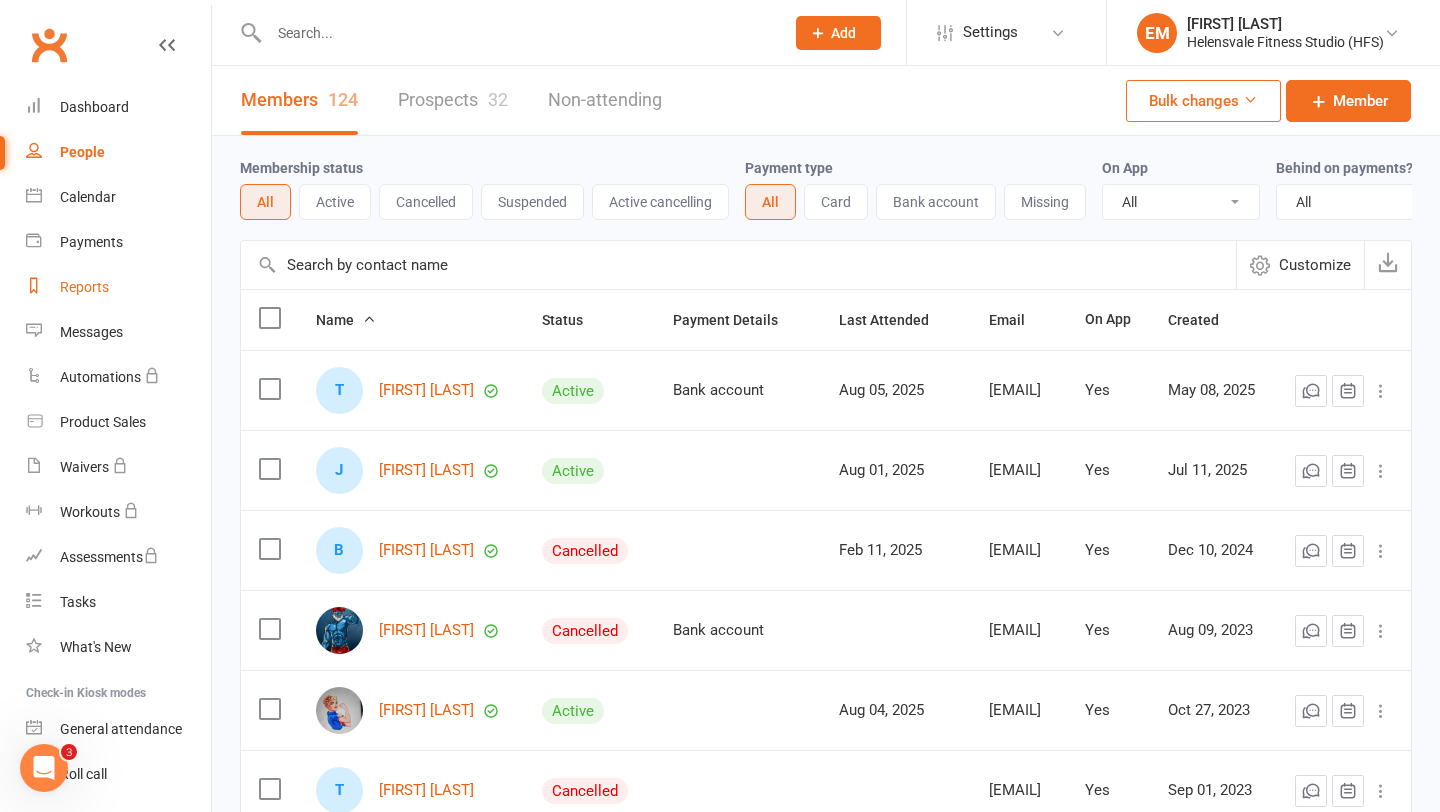click on "Reports" at bounding box center (84, 287) 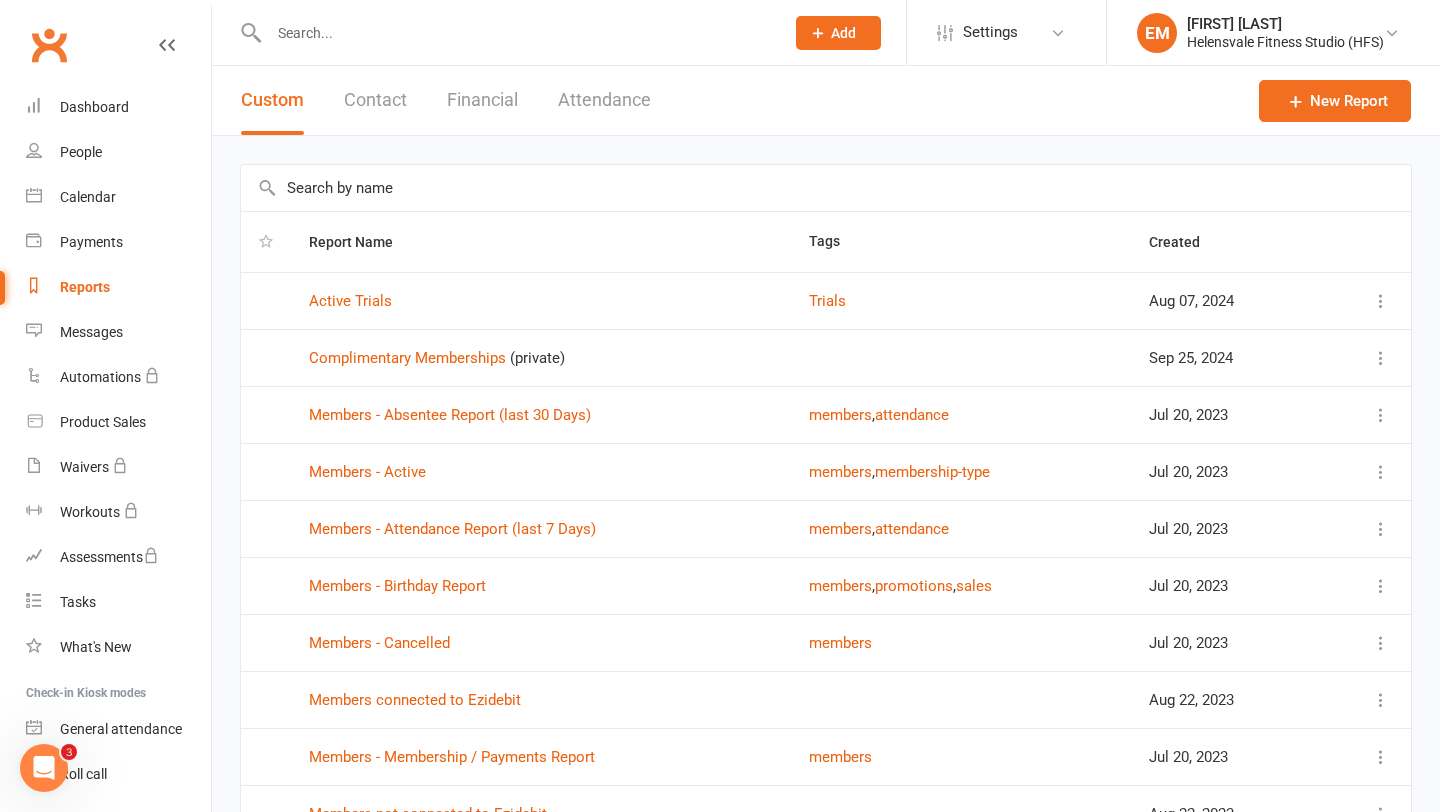 click on "EM [FIRST] [LAST] Helensvale Fitness Studio (HFS) My profile My subscription Help Terms & conditions  Privacy policy  Sign out" at bounding box center (1273, 32) 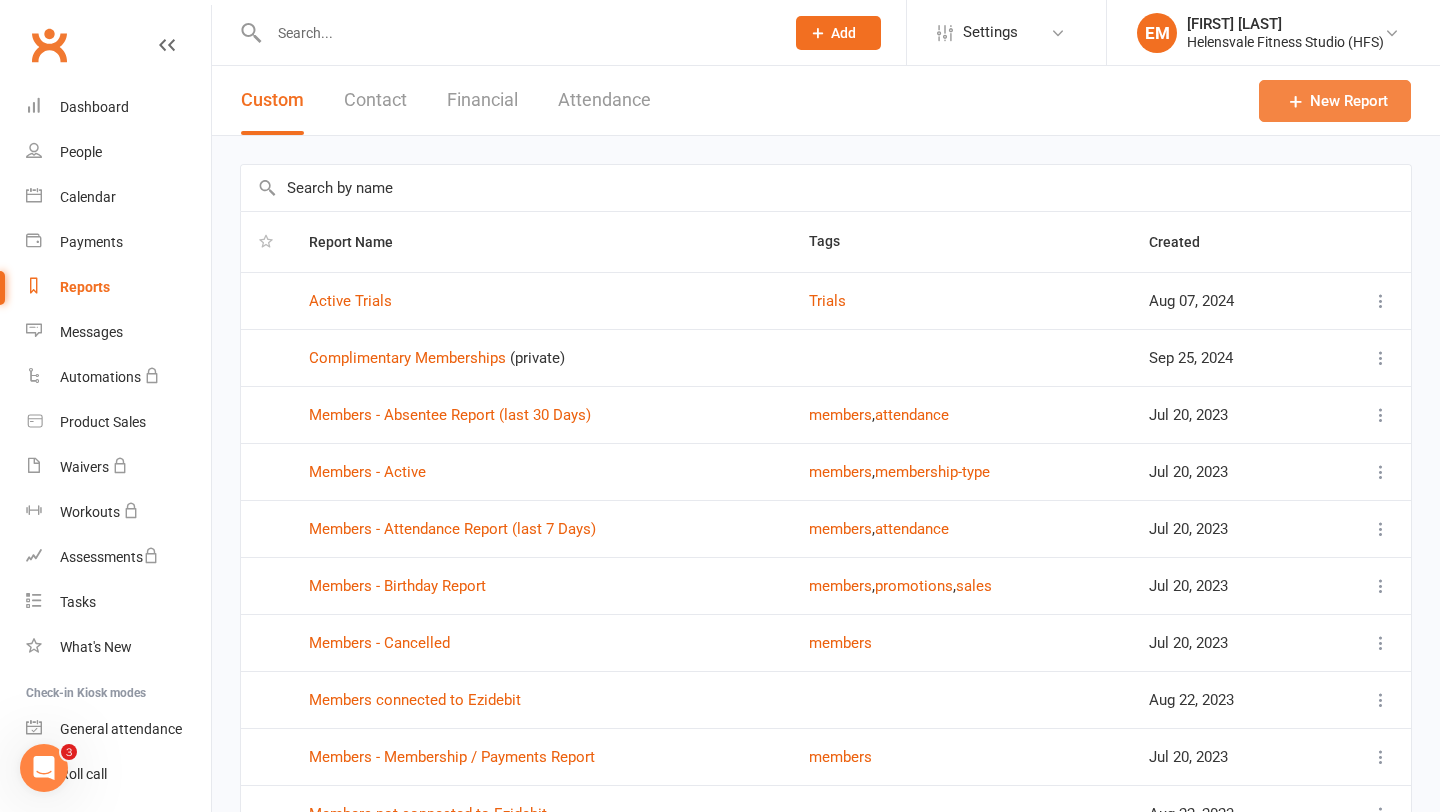 click on "New Report" at bounding box center (1335, 101) 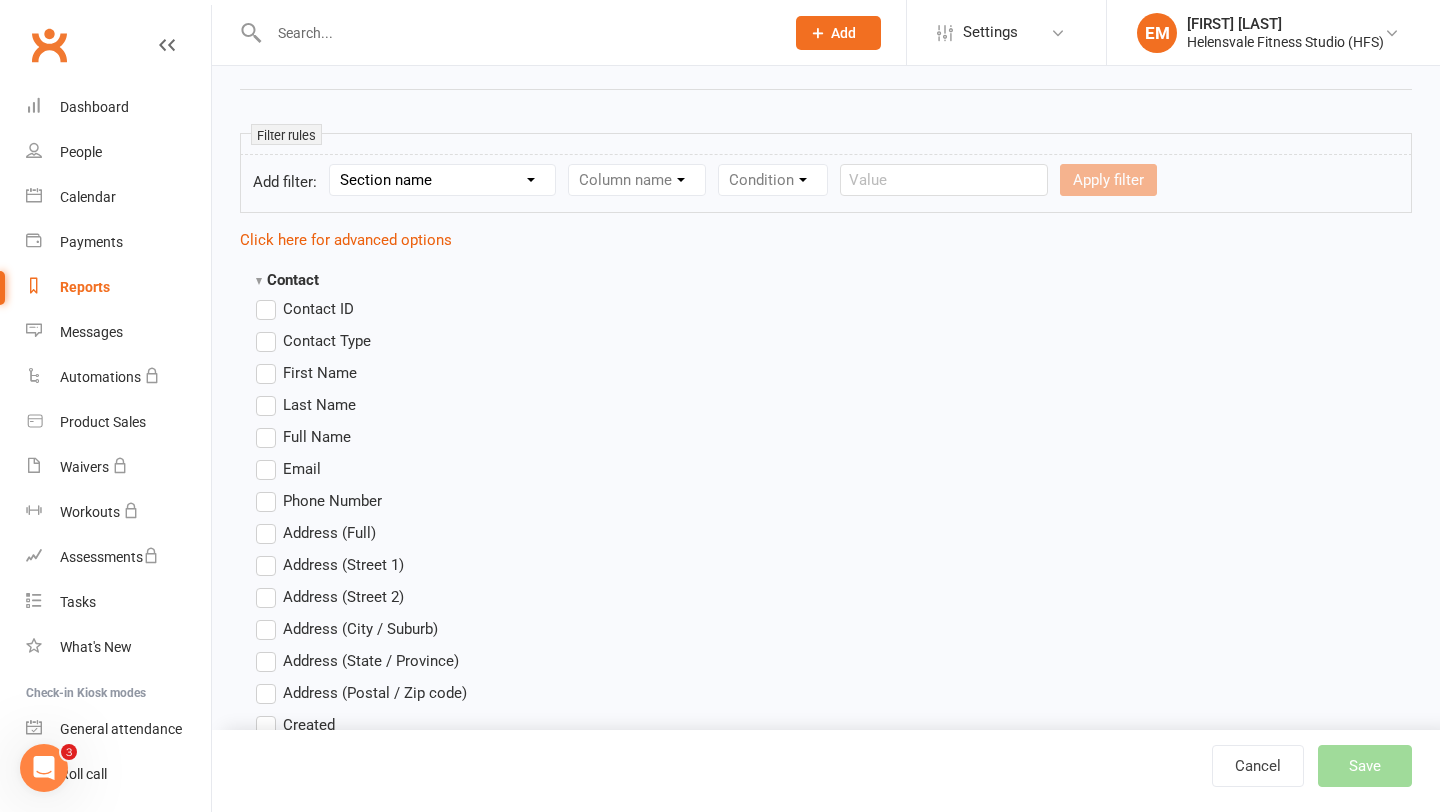 scroll, scrollTop: 296, scrollLeft: 0, axis: vertical 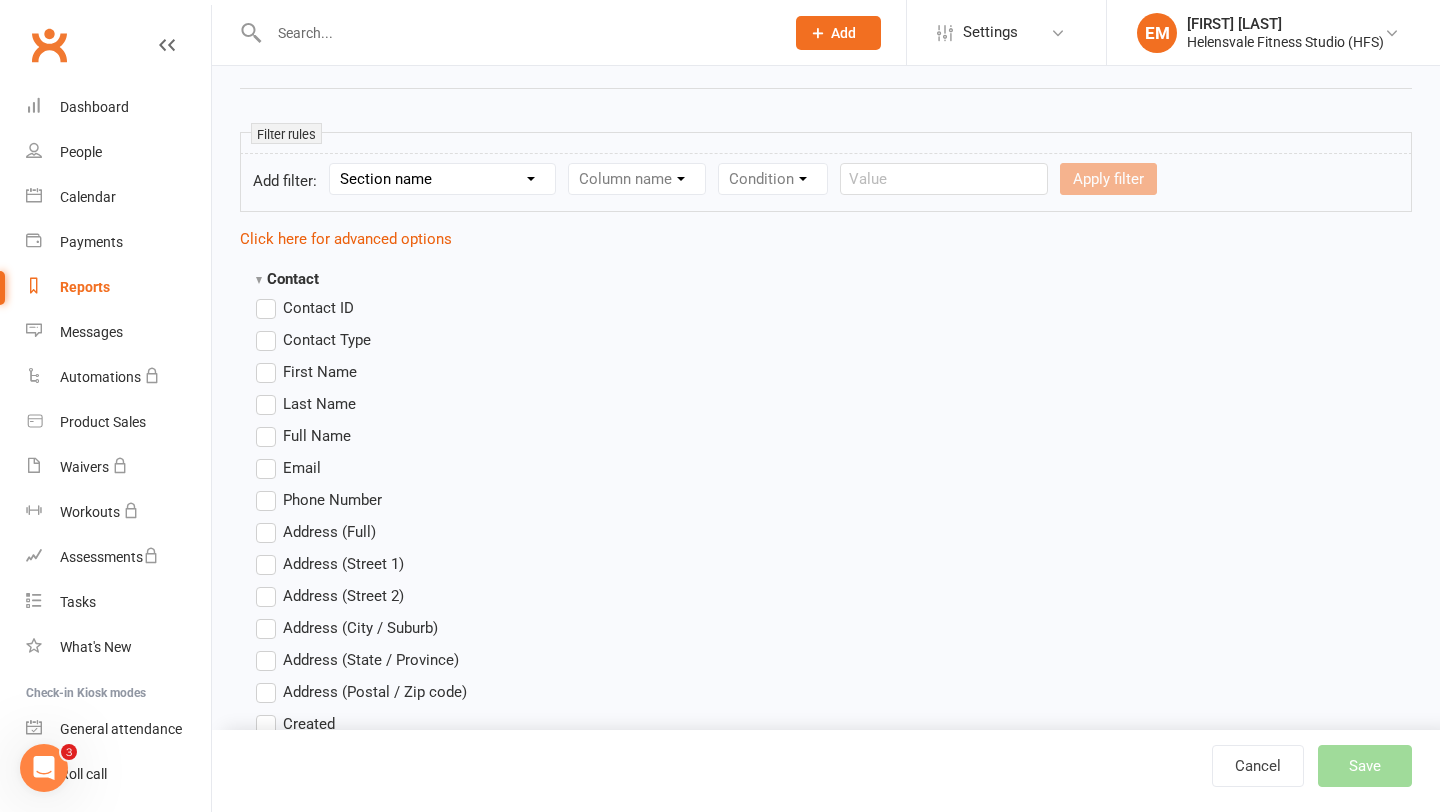 click at bounding box center (44, 768) 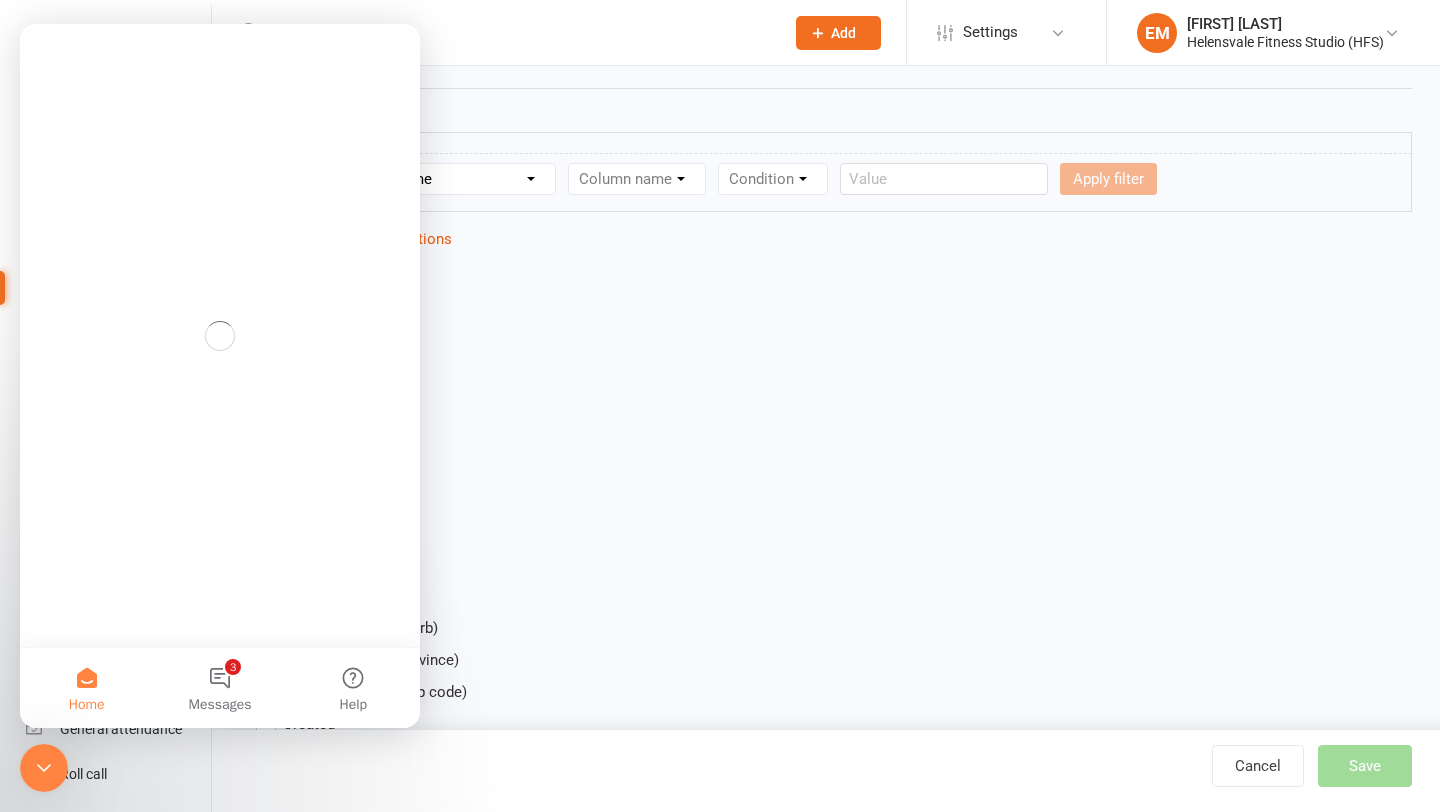 scroll, scrollTop: 0, scrollLeft: 0, axis: both 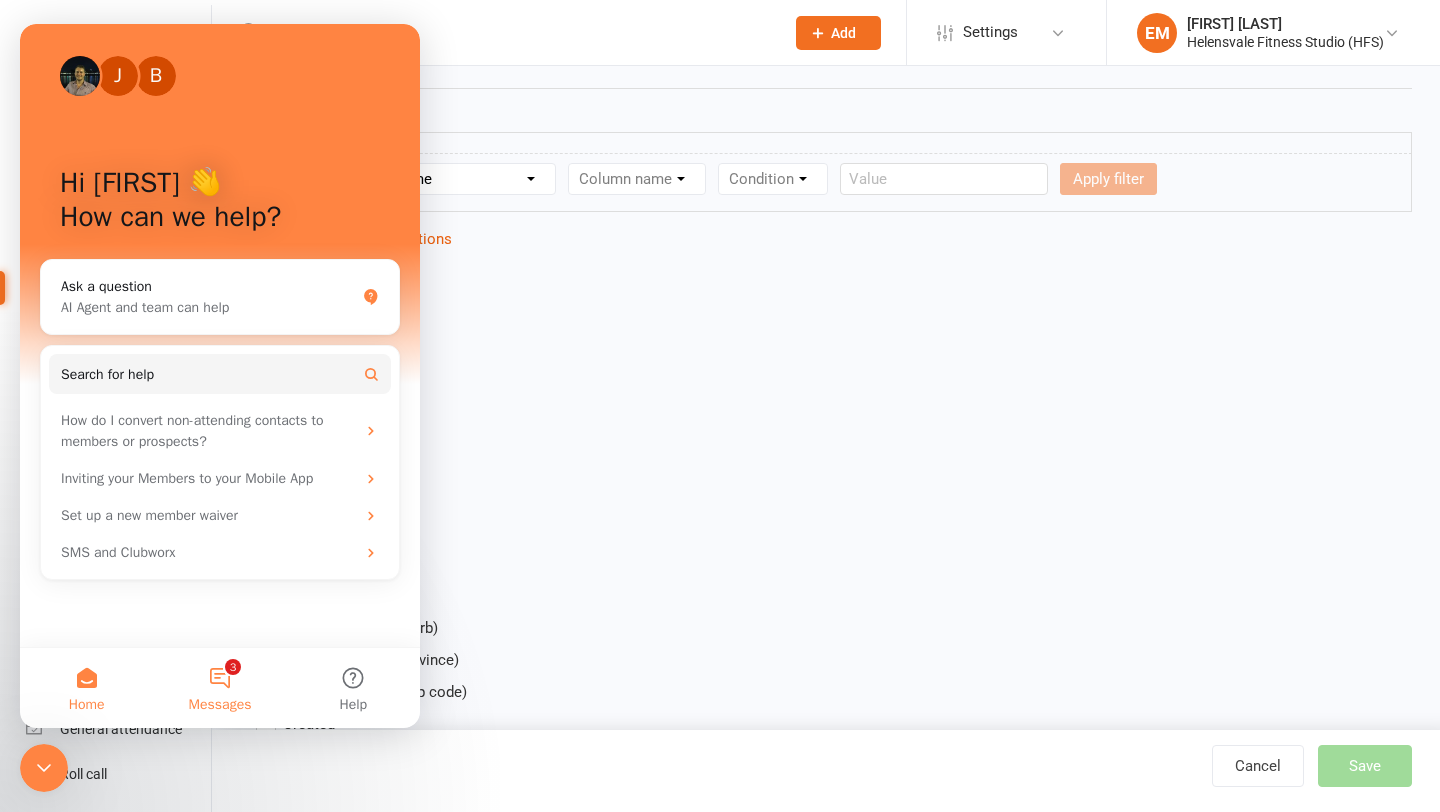 click on "3 Messages" at bounding box center [219, 688] 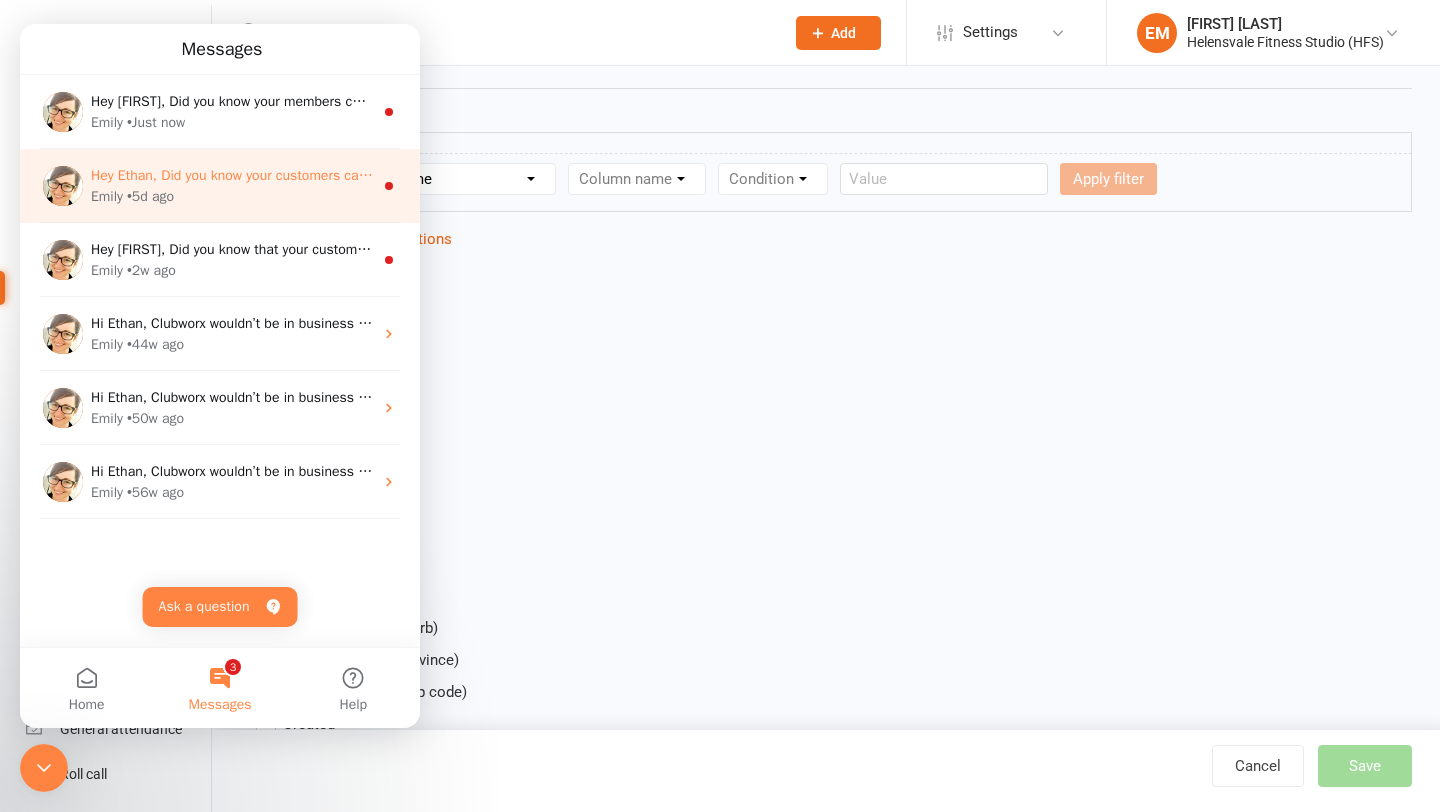 click on "[FIRST] •  5d ago" at bounding box center (232, 196) 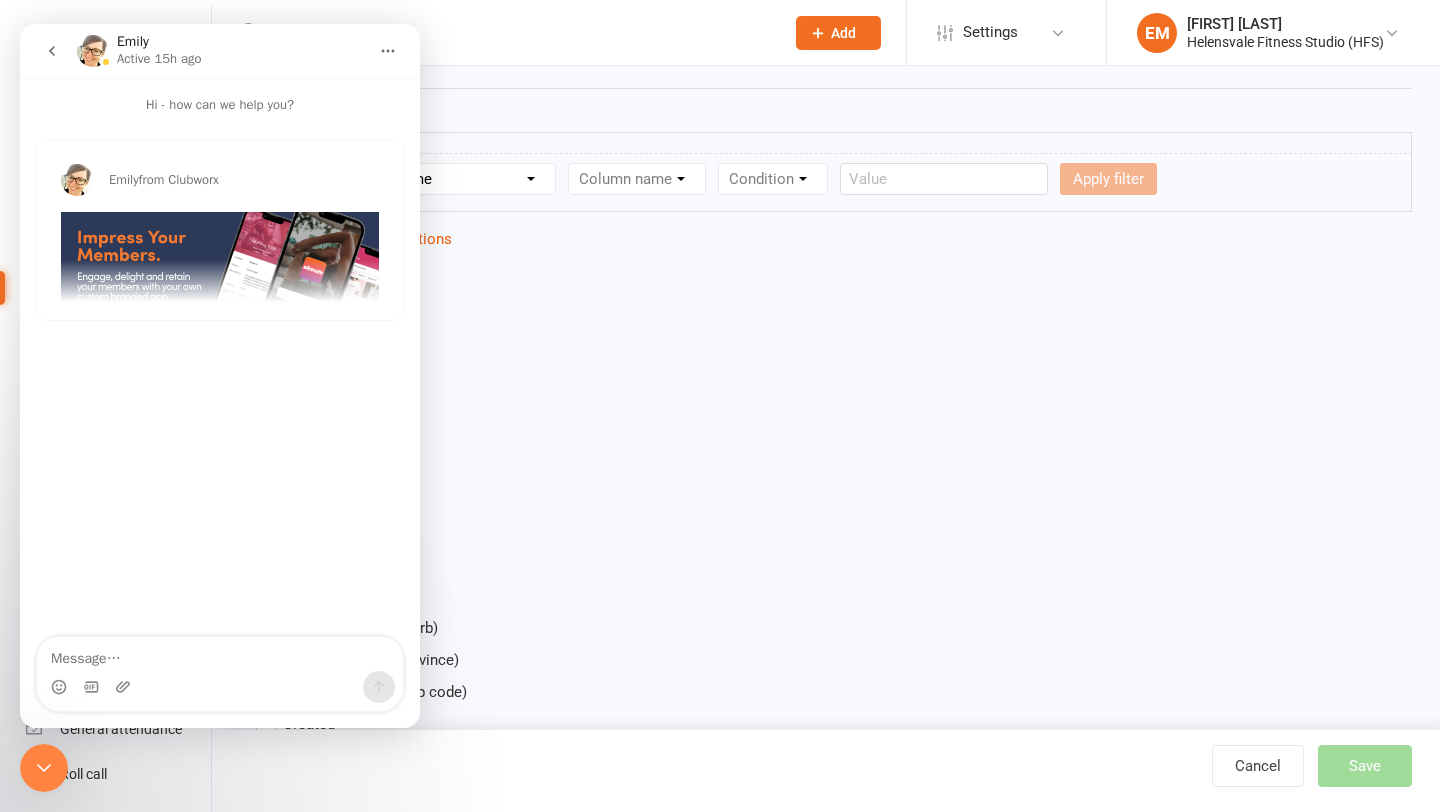 click at bounding box center [220, 291] 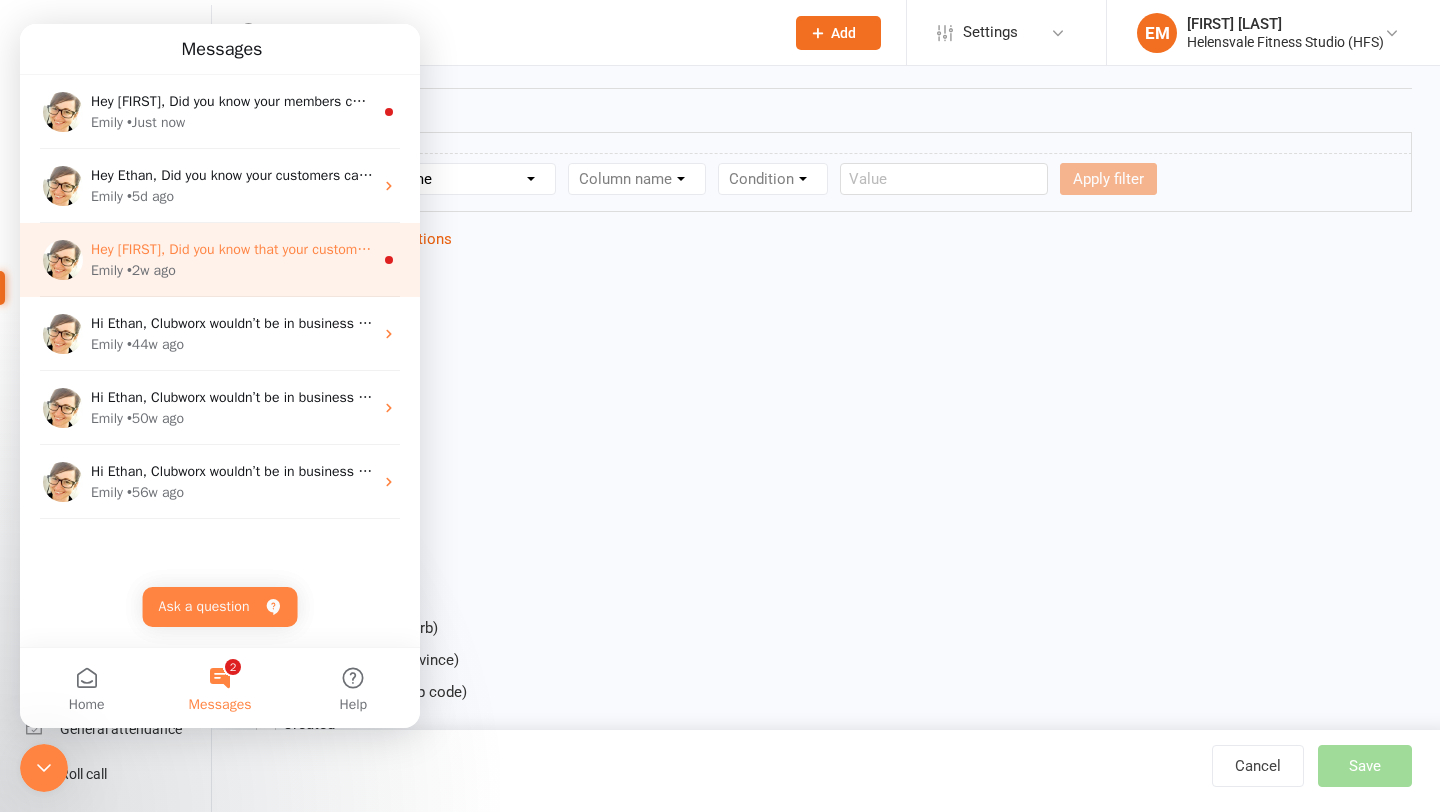 click on "Hey [FIRST],   Did you know that your customers can update their own card or bank details when your give them access to the Clubworx member app?    It's super convenient for them AND saves you time (WIN-WIN). Find out more about it here, or click below to discuss using the app with us 😊.    📅 Chat To Clubworx!   OR...if you just want to jump in and trial the app - reply, 7 DAY TRIAL and we'll set that up for you ASAP! ​ Best,   [FIRST] [LAST] | Clubworx" at bounding box center [1467, 249] 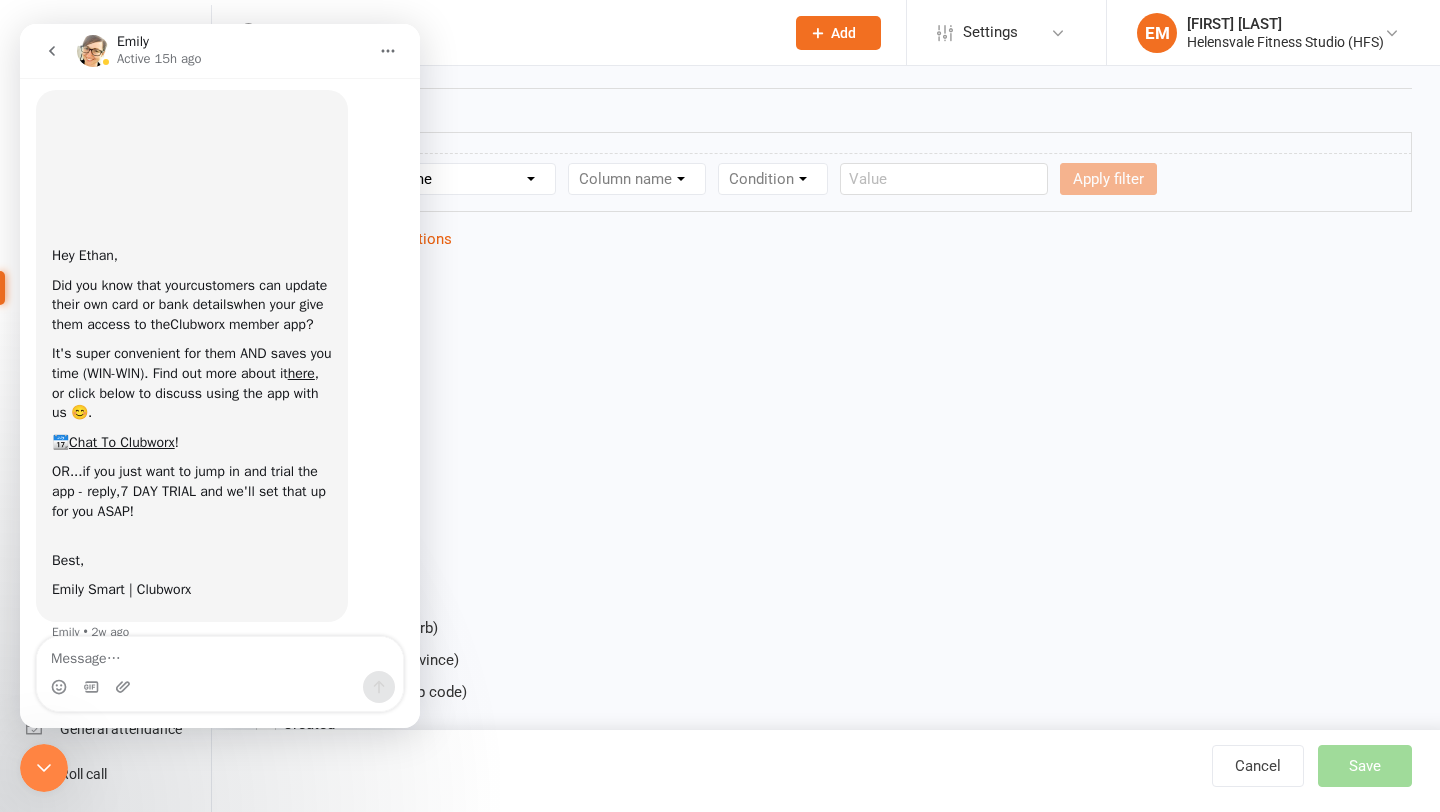 scroll, scrollTop: 95, scrollLeft: 0, axis: vertical 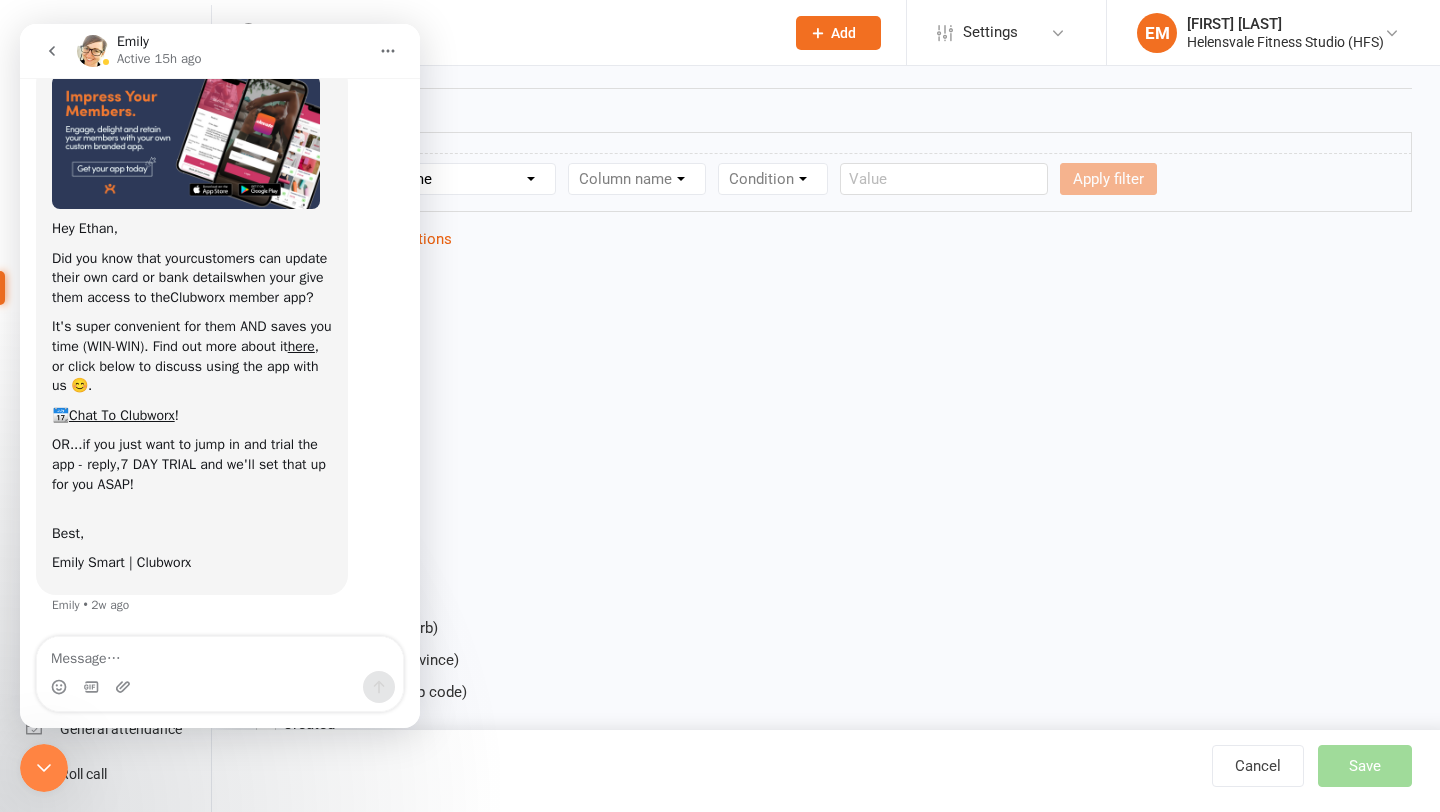 click 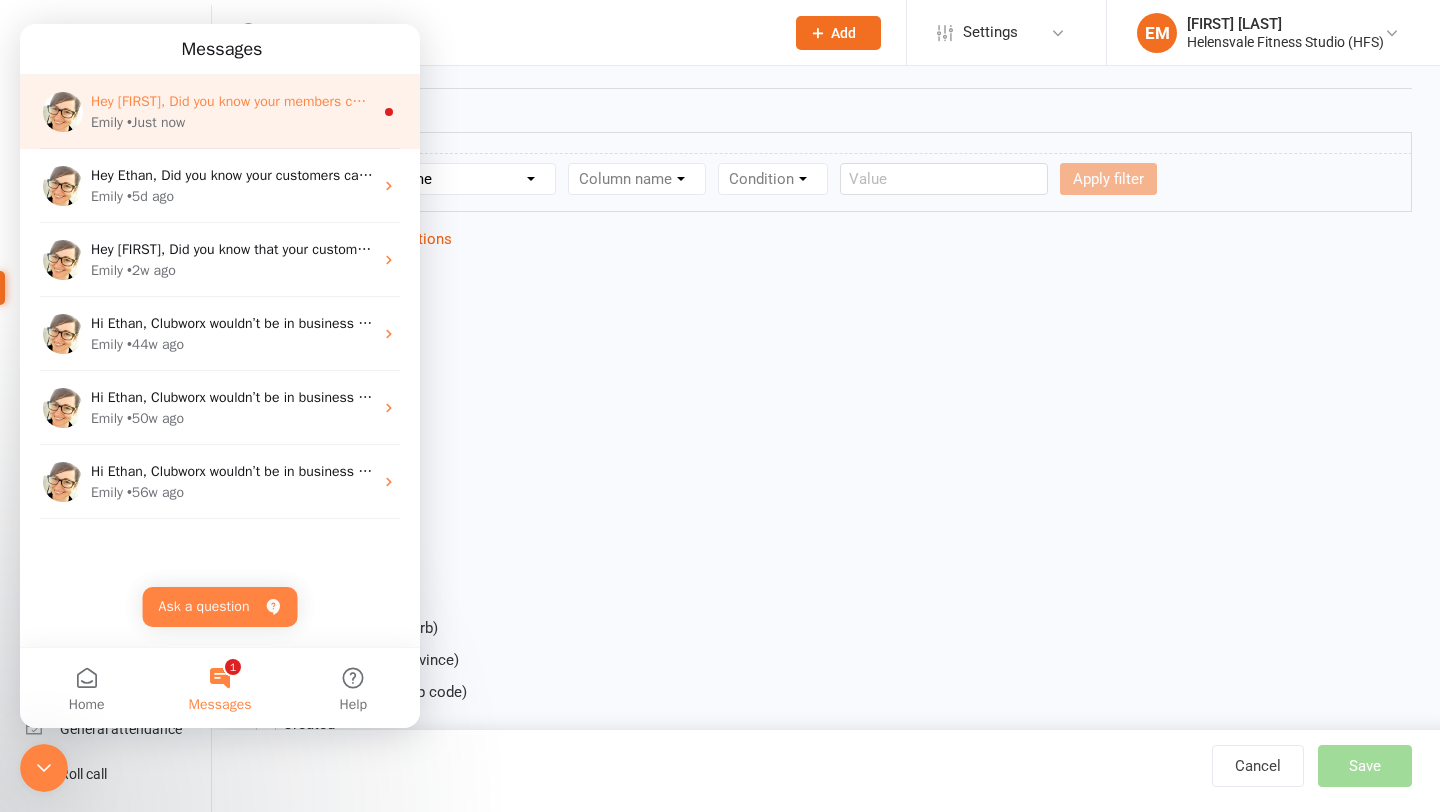 click on "Emily" at bounding box center [107, 122] 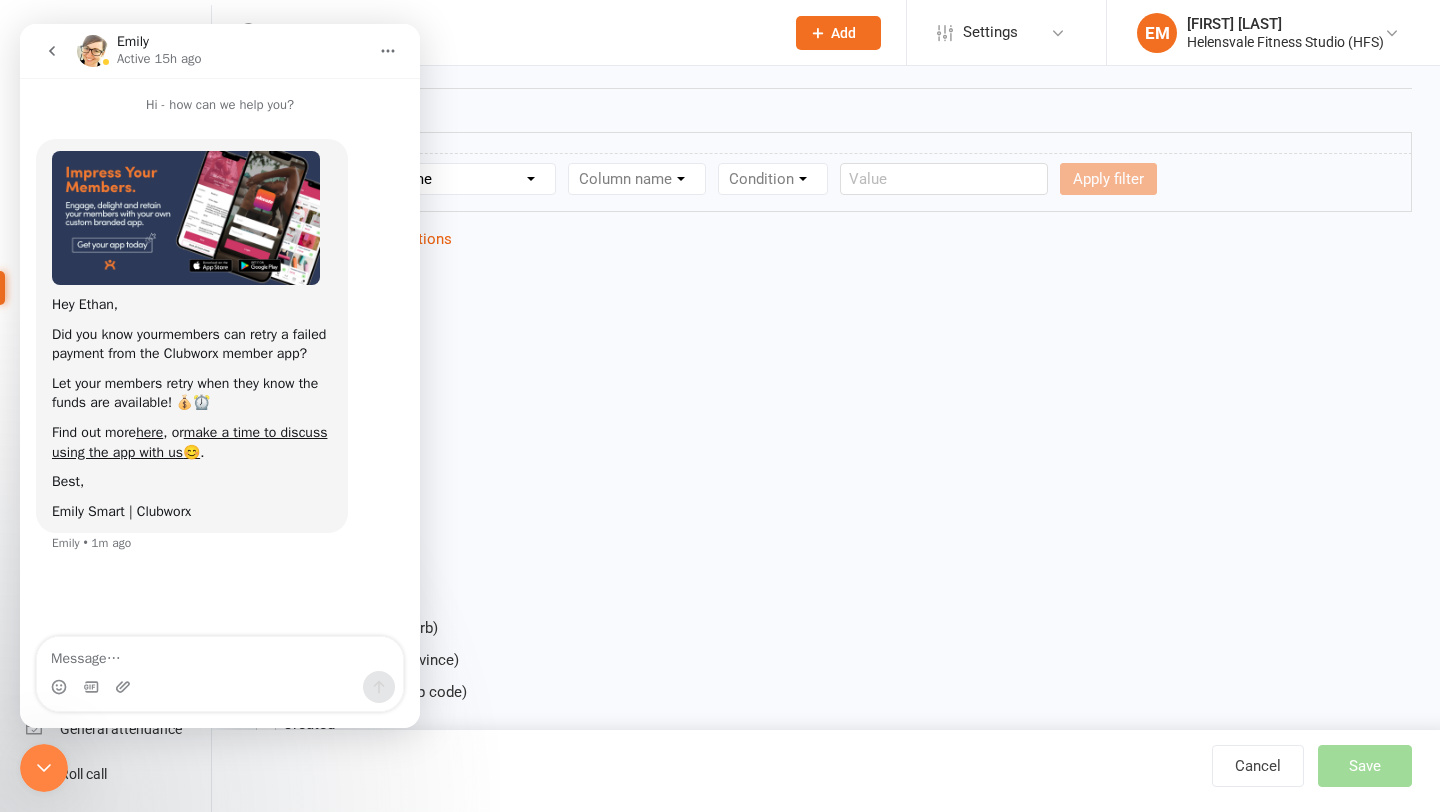 click at bounding box center (52, 51) 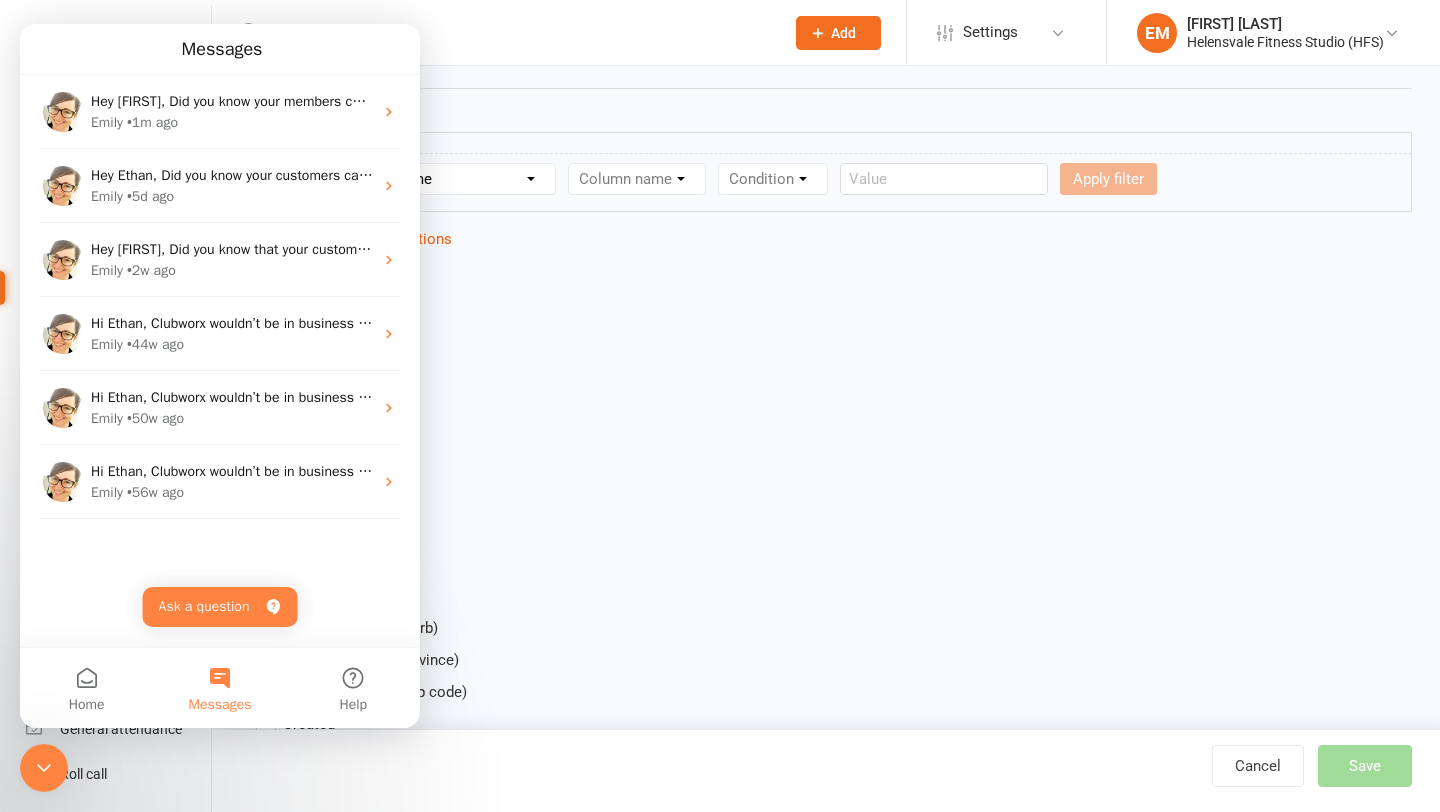 click on "Contact Contact ID Contact Type First Name Last Name Full Name Email Phone Number Address (Full) Address (Street 1) Address (Street 2) Address (City / Suburb) Address (State / Province) Address (Postal / Zip code) Created First Activated Days since added to Clubworx Days since First Activated Days since Last Activated Status Previous Status (Prospects only) Prospect Status Last Changed Trial Status Member Number Date of Birth Age Next Birthday Birth Month Unsubscribed from Email Unsubscribed from SMS Owner Location Converted to Member Converted to NAC Wallet Details Credit Card Expires Source Related contacts exist? Related members exist? Related active members exist? Related prospects exist? Related non-attending contacts exist? Related non-attending contacts (with active memberships) exist? Parent(s) exist in Clubworx? Children exist in Clubworx? Profile picture attached? Credit balance Flagged? Flag Titles Ezidebit Payer Reference Select all Attendance Attendance Last Marked Attendance First Marked Chest" at bounding box center (375, 1385) 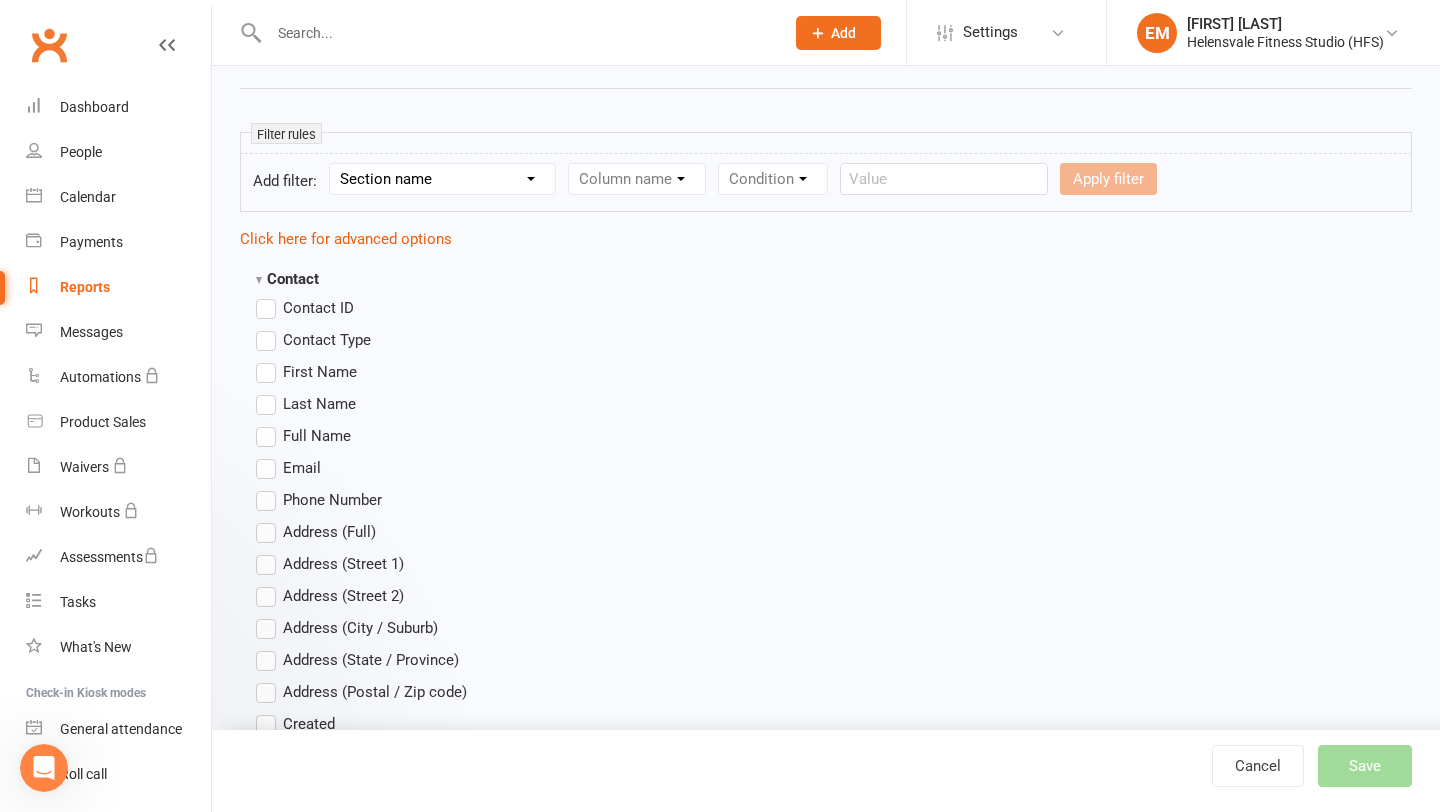 scroll, scrollTop: 0, scrollLeft: 0, axis: both 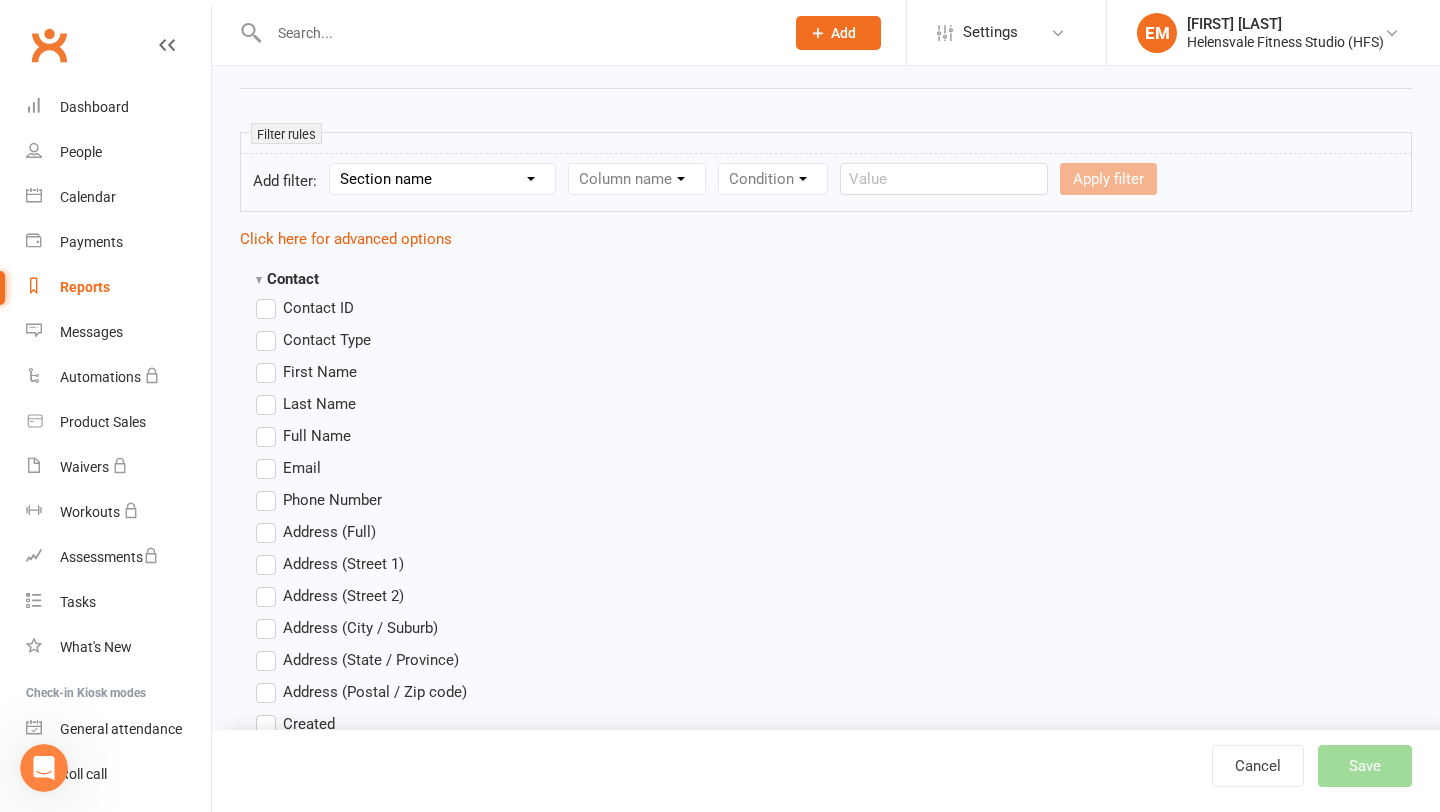 click on "Contact Contact ID Contact Type First Name Last Name Full Name Email Phone Number Address (Full) Address (Street 1) Address (Street 2) Address (City / Suburb) Address (State / Province) Address (Postal / Zip code) Created First Activated Days since added to Clubworx Days since First Activated Days since Last Activated Status Previous Status (Prospects only) Prospect Status Last Changed Trial Status Member Number Date of Birth Age Next Birthday Birth Month Unsubscribed from Email Unsubscribed from SMS Owner Location Converted to Member Converted to NAC Wallet Details Credit Card Expires Source Related contacts exist? Related members exist? Related active members exist? Related prospects exist? Related non-attending contacts exist? Related non-attending contacts (with active memberships) exist? Parent(s) exist in Clubworx? Children exist in Clubworx? Profile picture attached? Credit balance Flagged? Flag Titles Ezidebit Payer Reference Select all Attendance Attendance Last Marked Attendance First Marked Chest" at bounding box center (826, 1385) 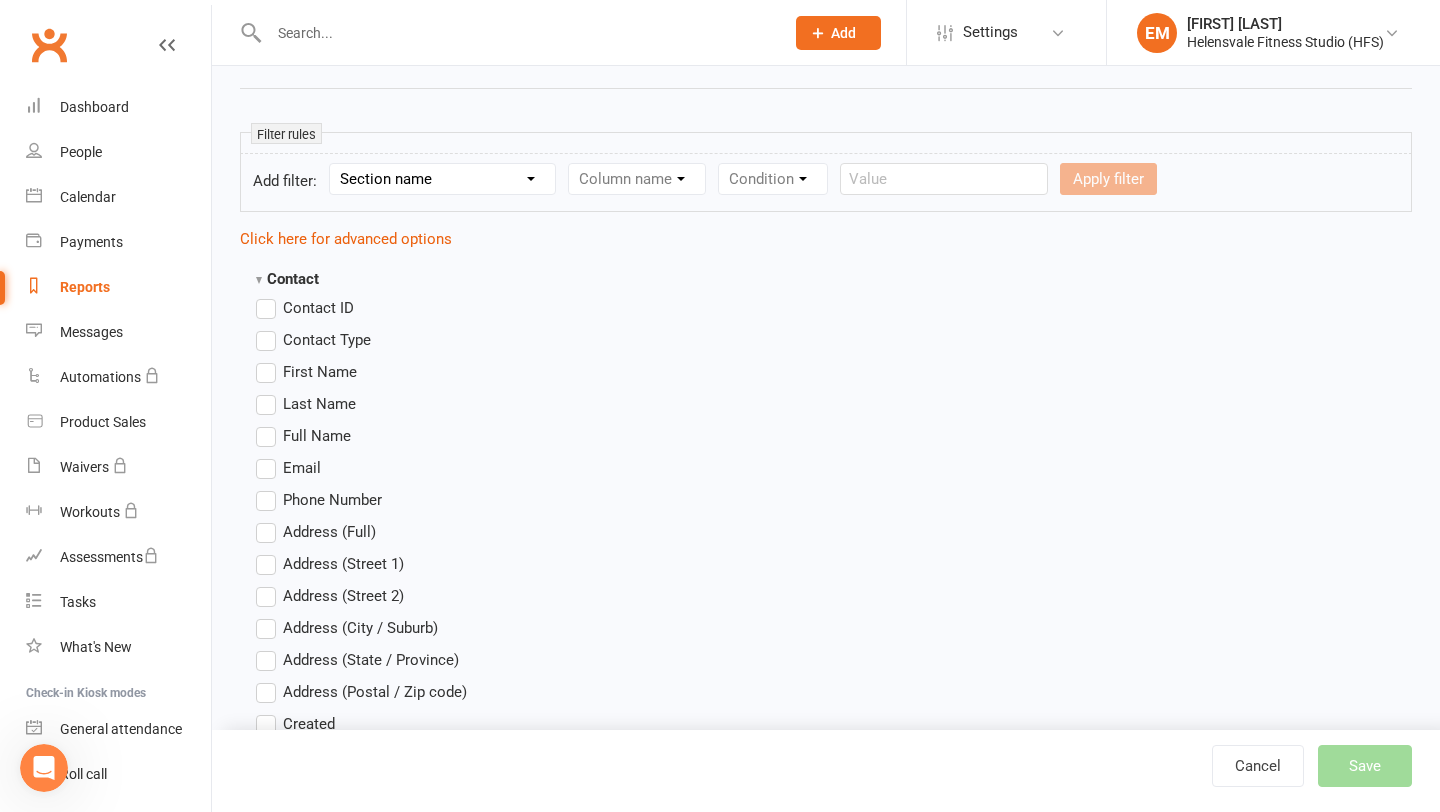 click on "Clubworx" at bounding box center (49, 45) 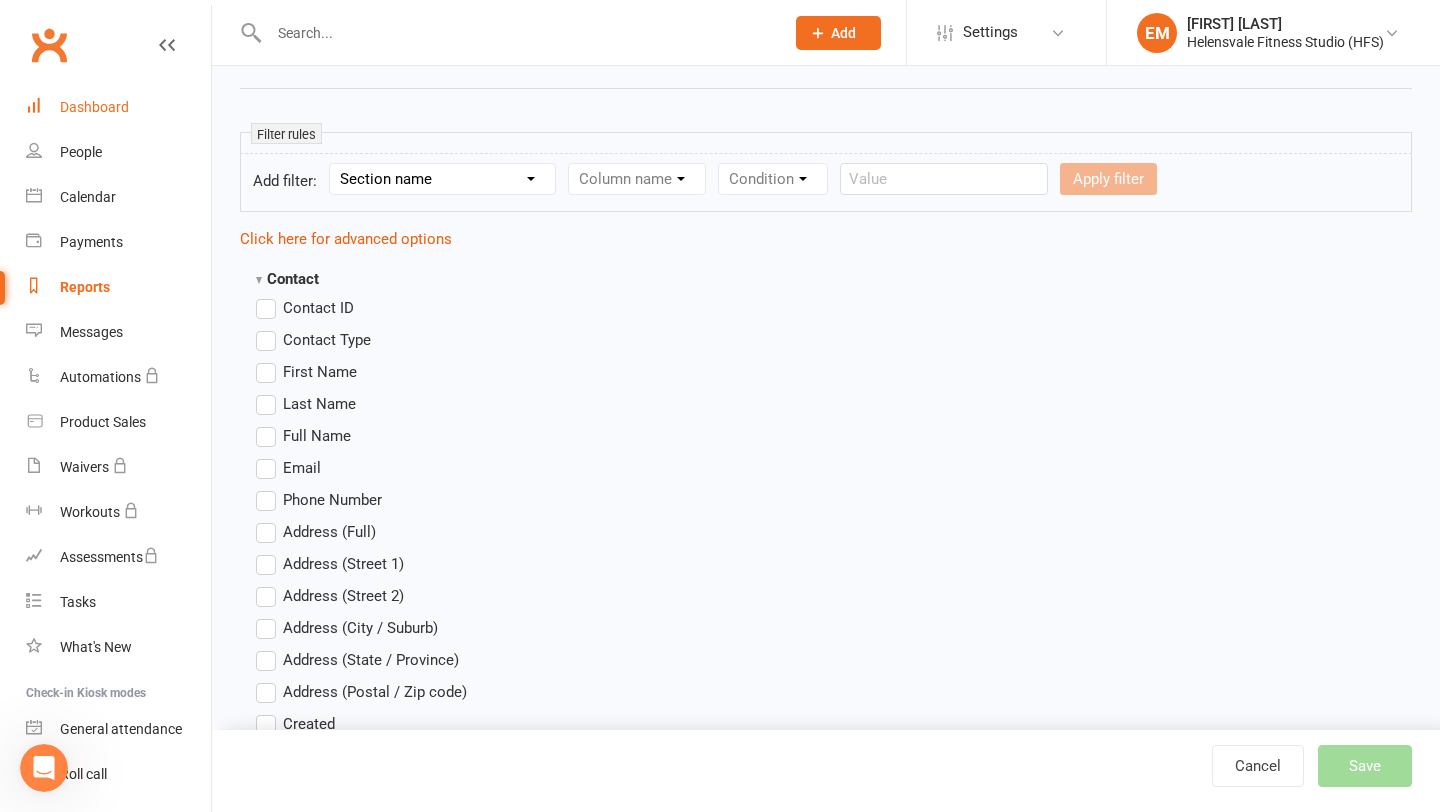 click on "Dashboard" at bounding box center (118, 107) 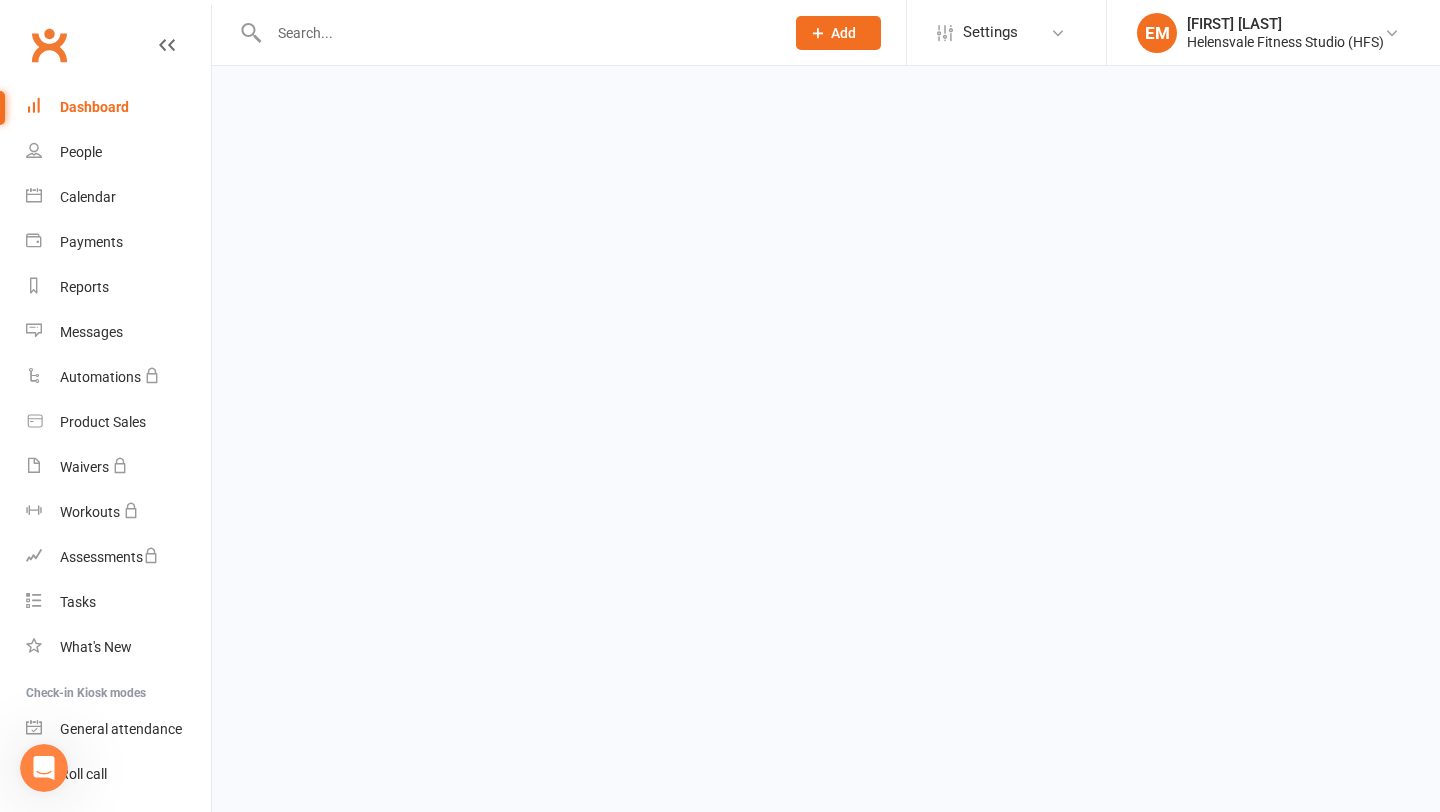 scroll, scrollTop: 0, scrollLeft: 0, axis: both 